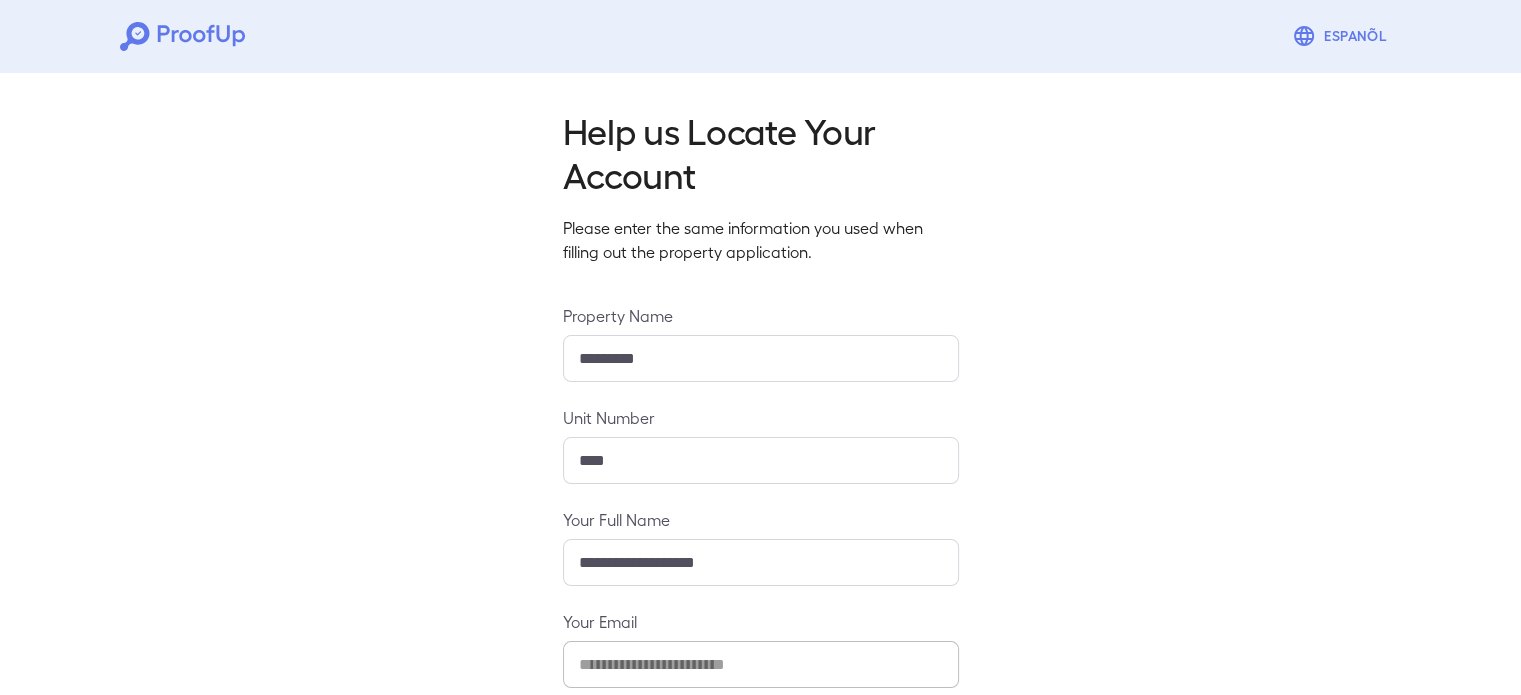 scroll, scrollTop: 210, scrollLeft: 0, axis: vertical 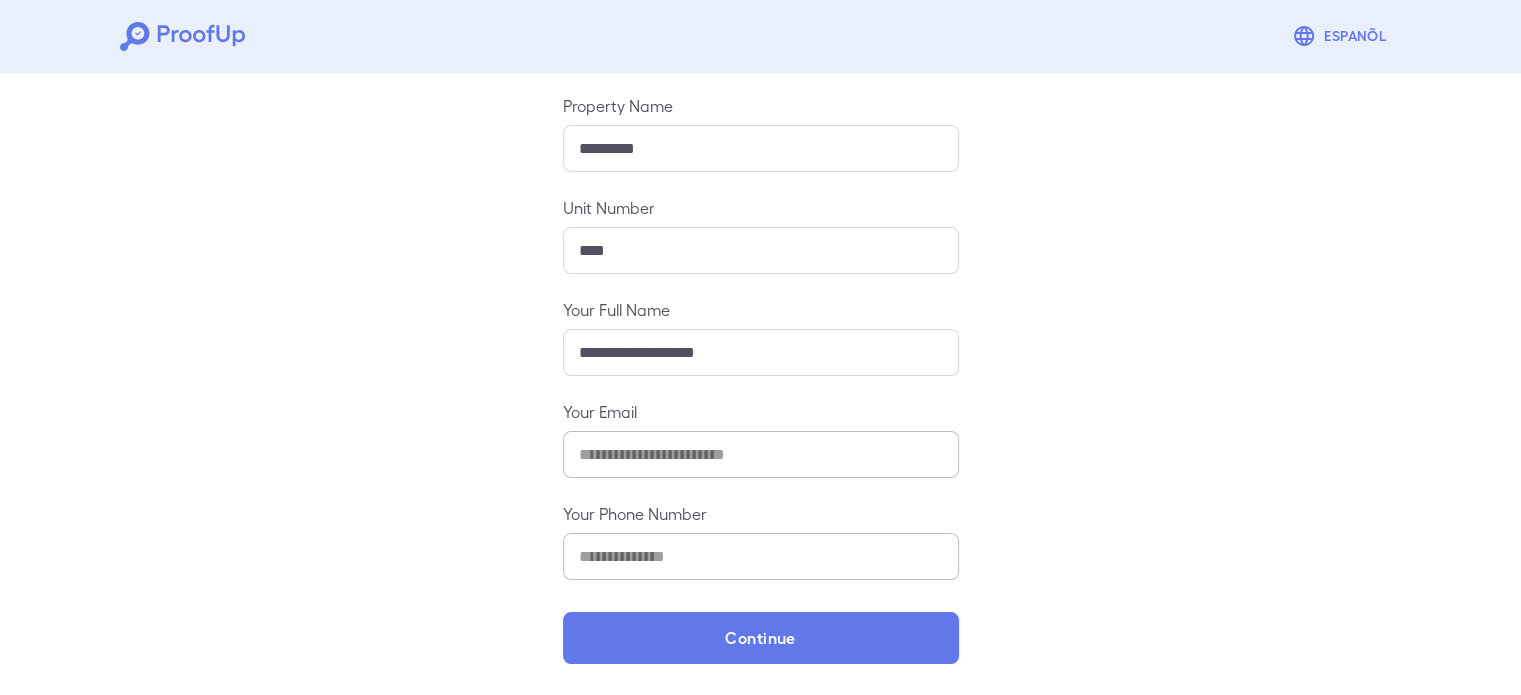 click on "**********" at bounding box center [760, 275] 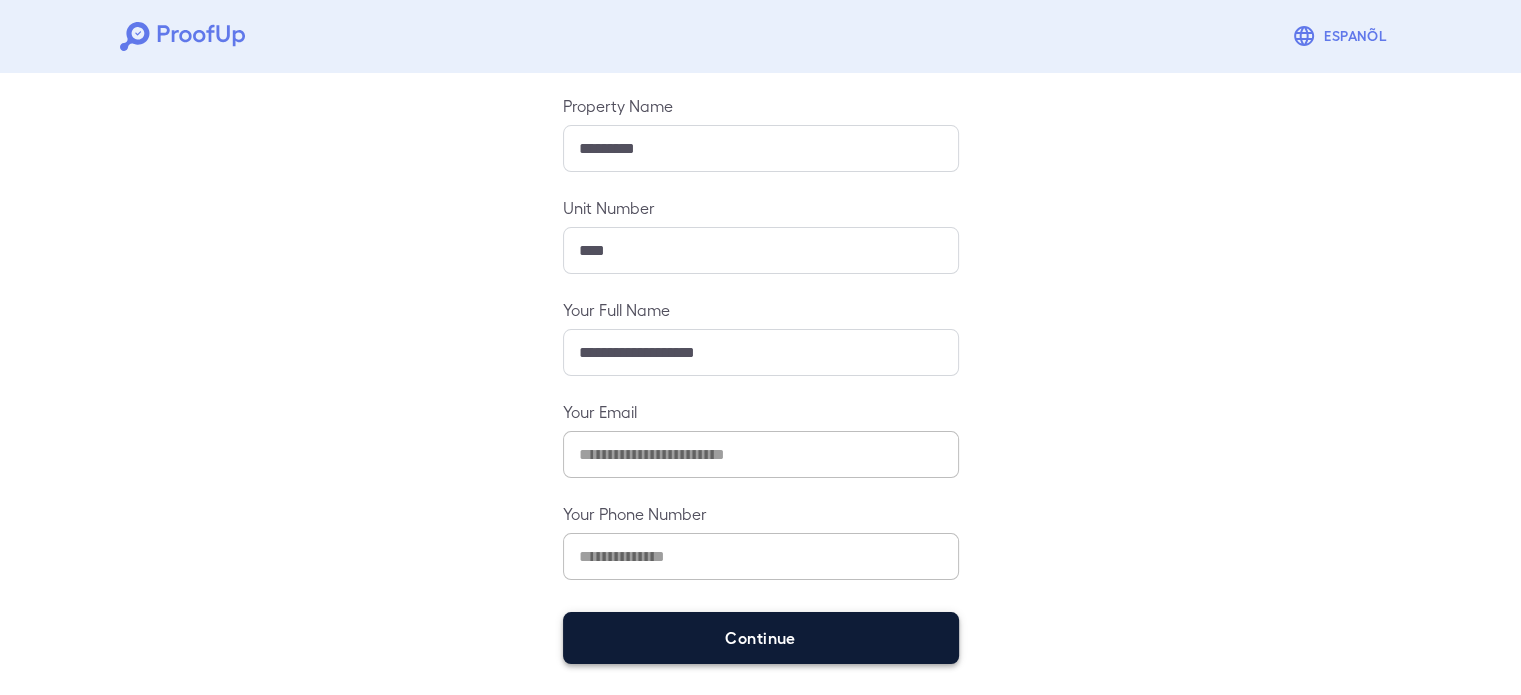 click on "Continue" at bounding box center (761, 638) 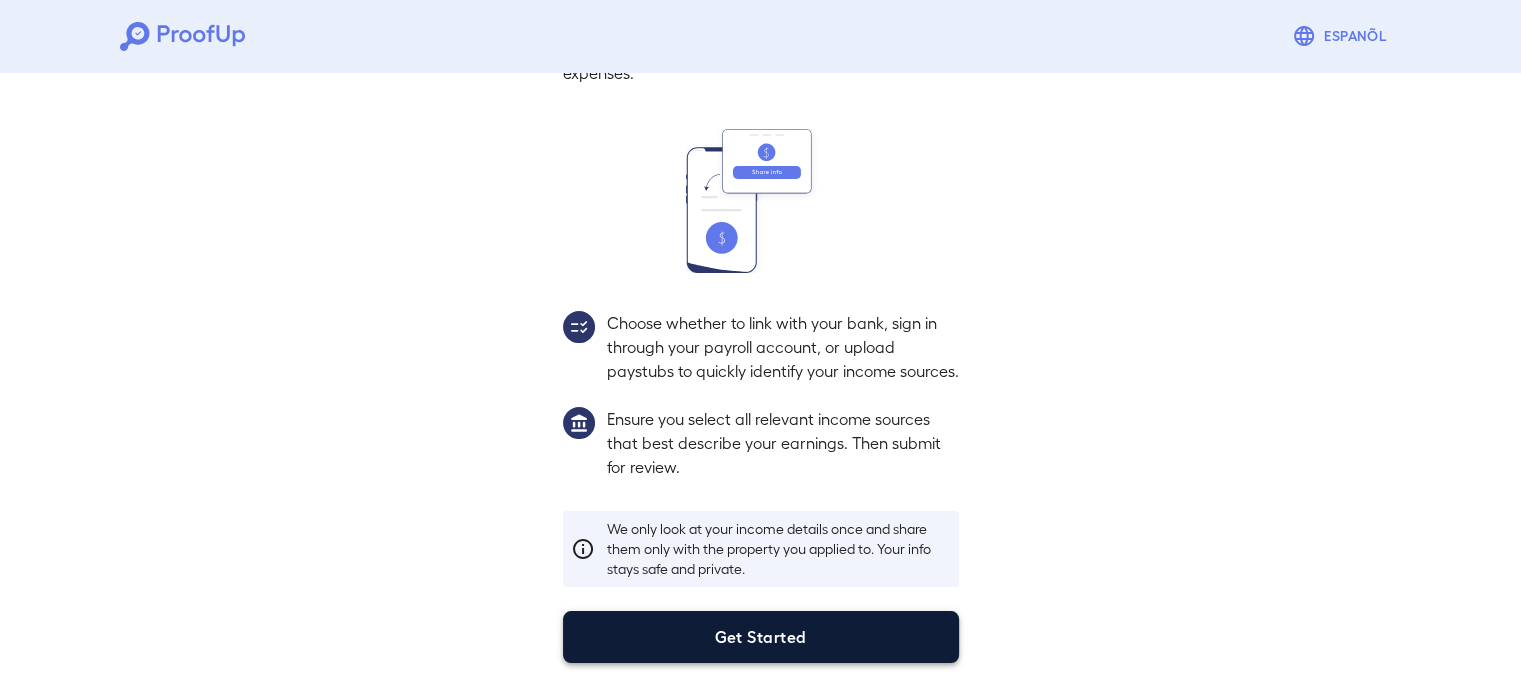 click on "Get Started" at bounding box center [761, 637] 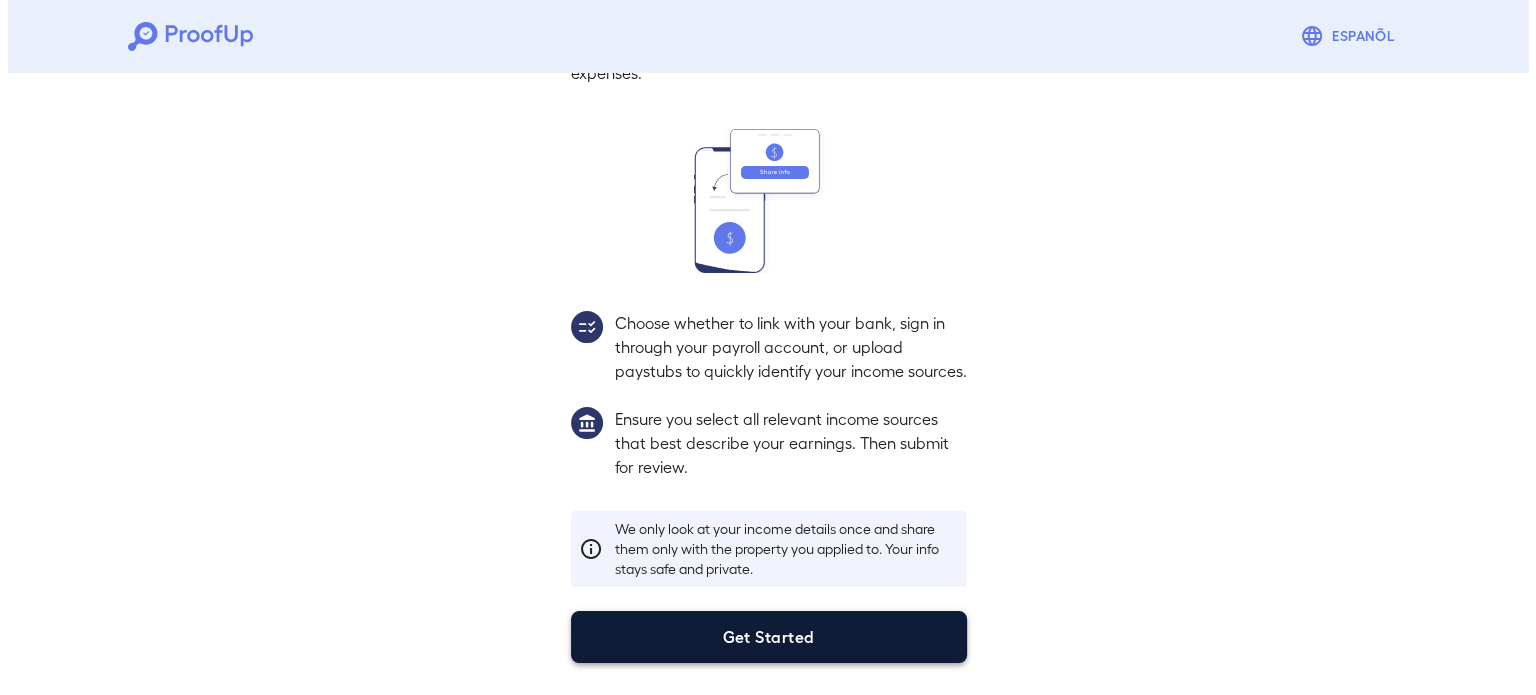 scroll, scrollTop: 68, scrollLeft: 0, axis: vertical 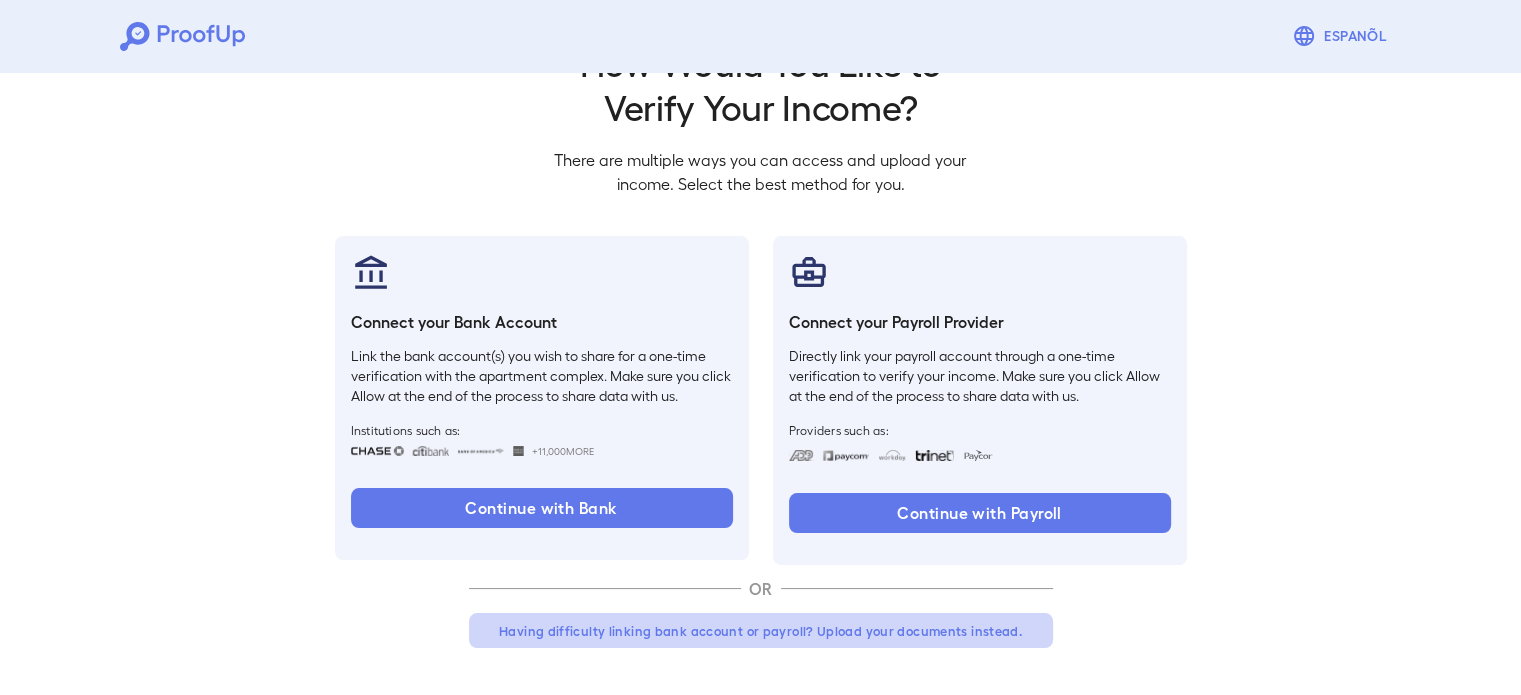 click on "Having difficulty linking bank account or payroll? Upload your documents instead." at bounding box center (761, 631) 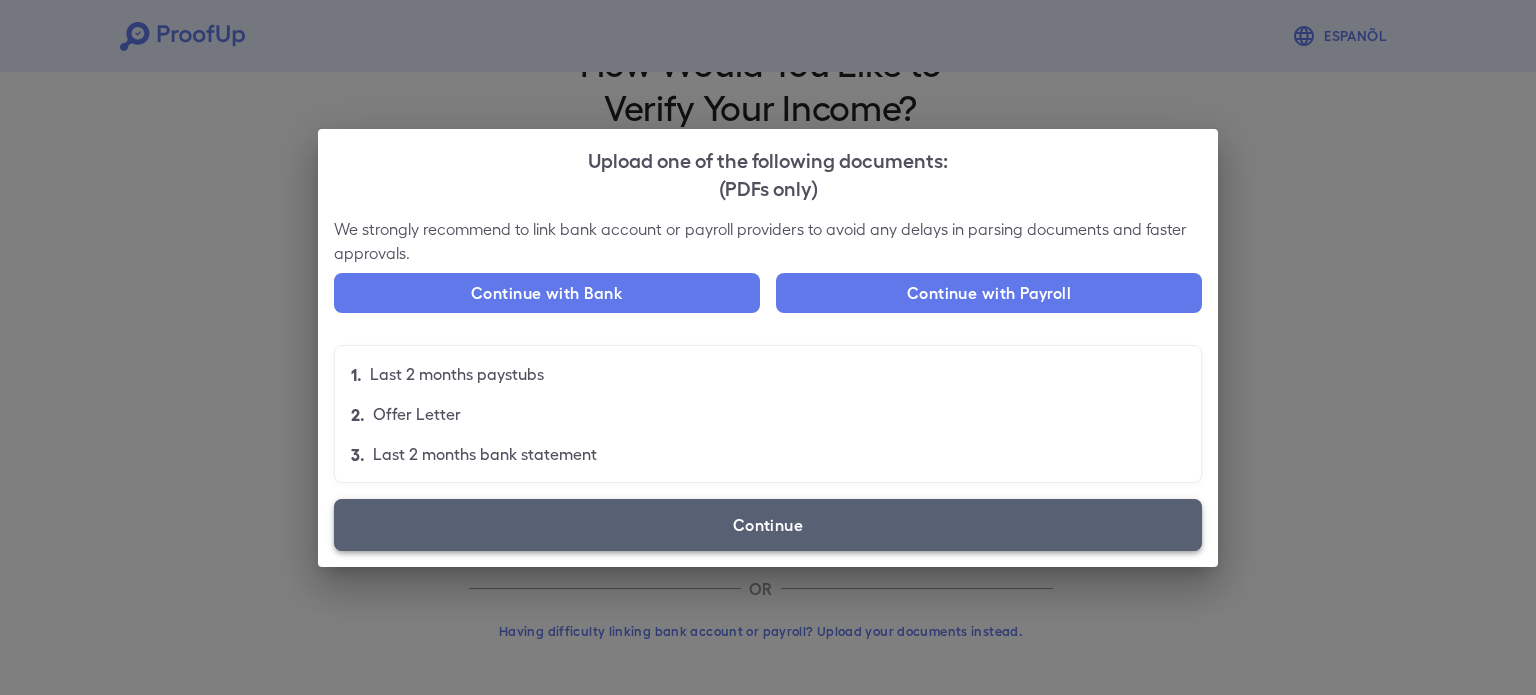 click on "Continue" at bounding box center [768, 525] 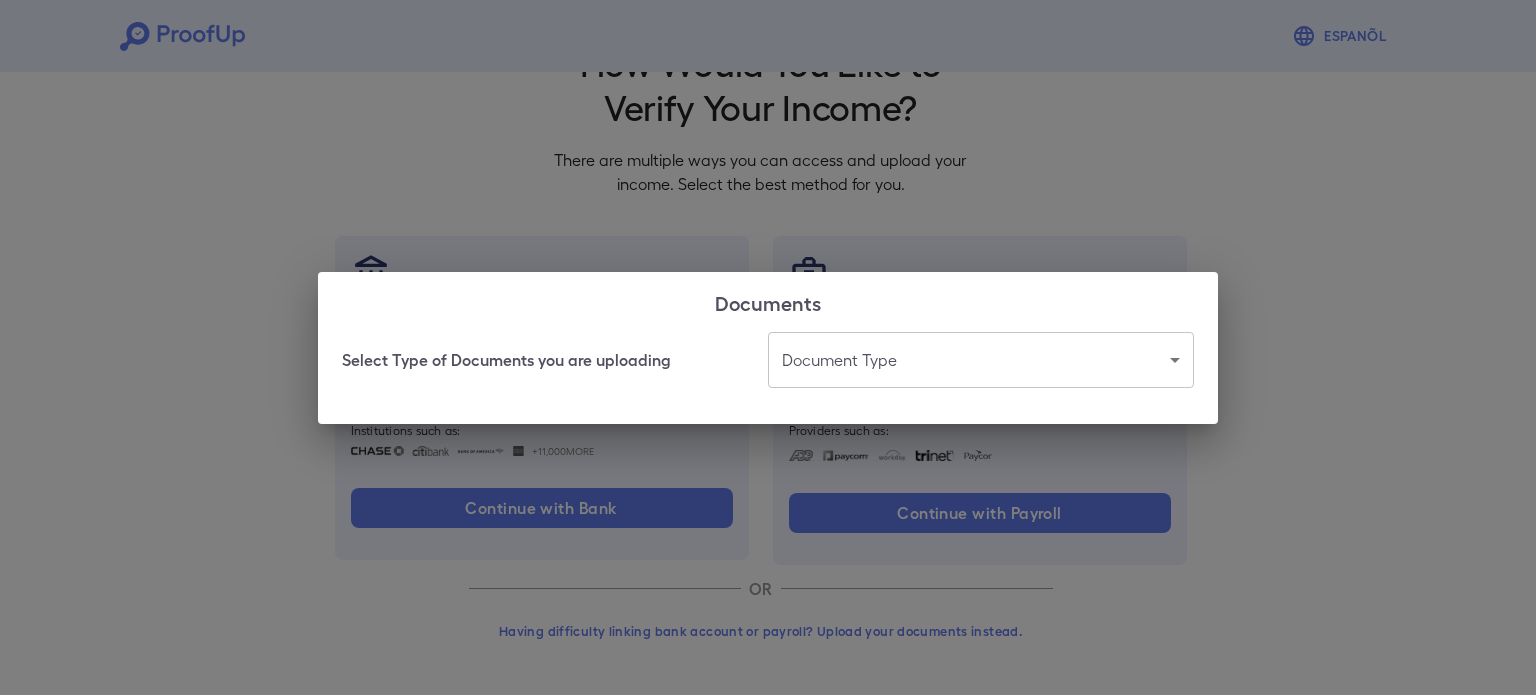 click on "Select Type of Documents you are uploading Document Type ​ ​" at bounding box center [768, 378] 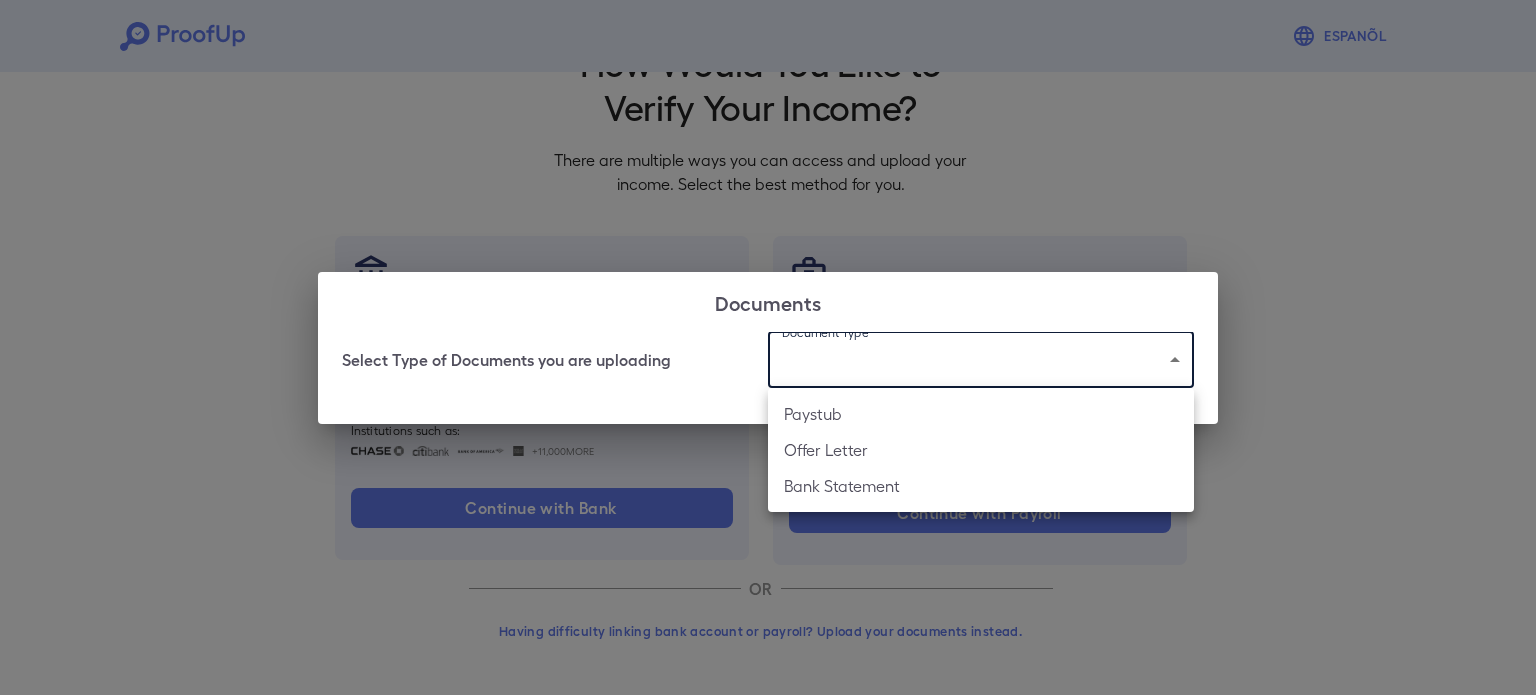 click on "Paystub" at bounding box center (981, 414) 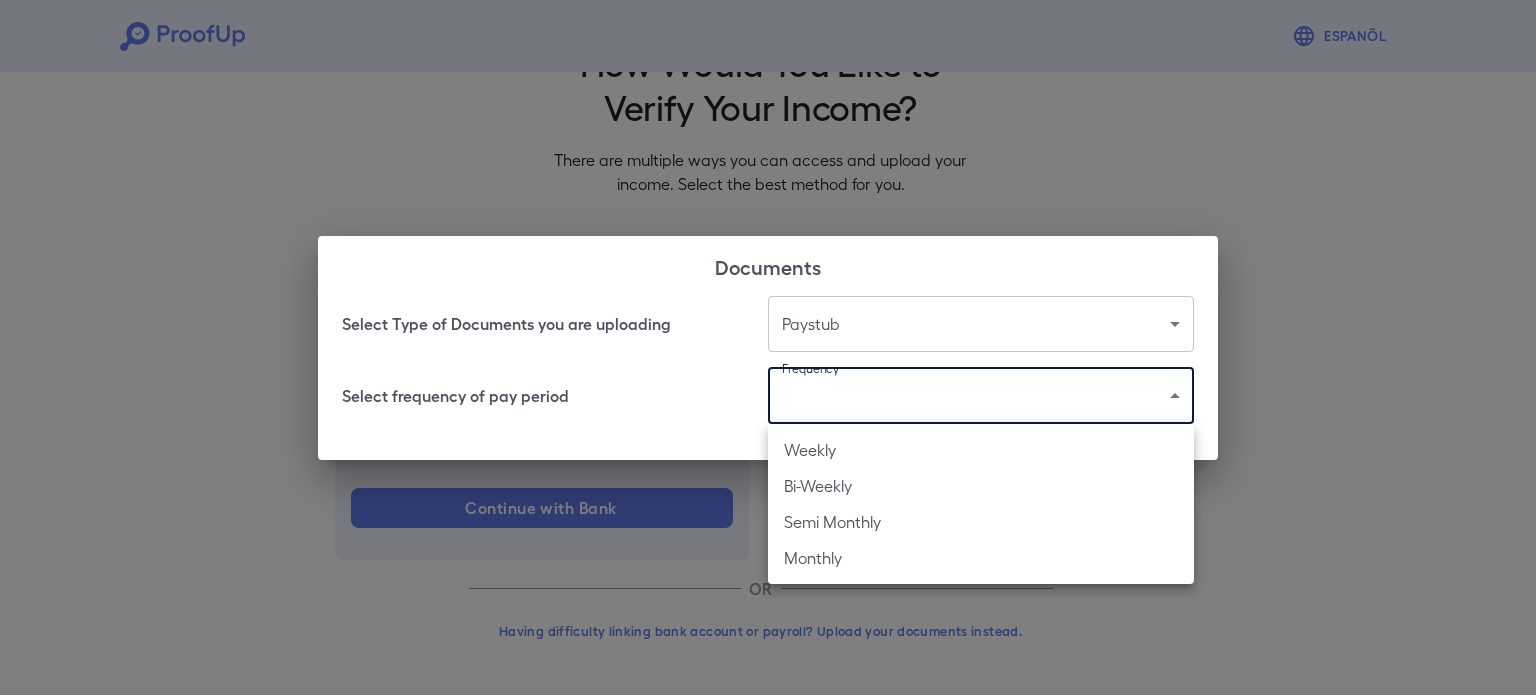 click on "Espanõl Go back How Would You Like to Verify Your Income? There are multiple ways you can access and upload your income. Select the best method for you. Connect your Bank Account Link the bank account(s) you wish to share for a one-time verification with the apartment complex. Make sure you click Allow at the end of the process to share data with us. Institutions such as: +11,000  More Continue with Bank Connect your Payroll Provider Directly link your payroll account through a one-time verification to verify your income. Make sure you click Allow at the end of the process to share data with us. Providers such as: Continue with Payroll OR Having difficulty linking bank account or payroll? Upload your documents instead. Documents Select Type of Documents you are uploading Paystub ******* ​ Select frequency of pay period Frequency ​ ​ Weekly Bi-Weekly Semi Monthly Monthly" at bounding box center [768, 314] 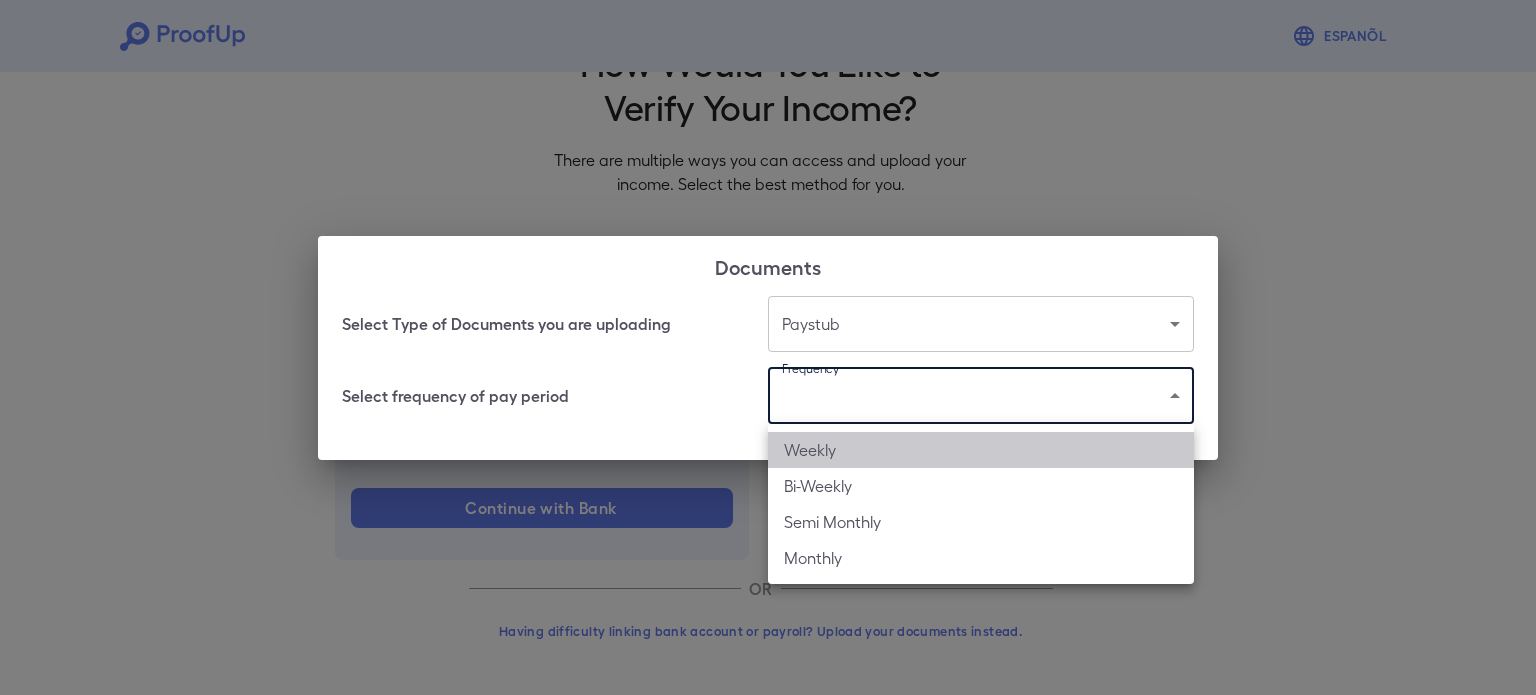 click on "Weekly" at bounding box center [981, 450] 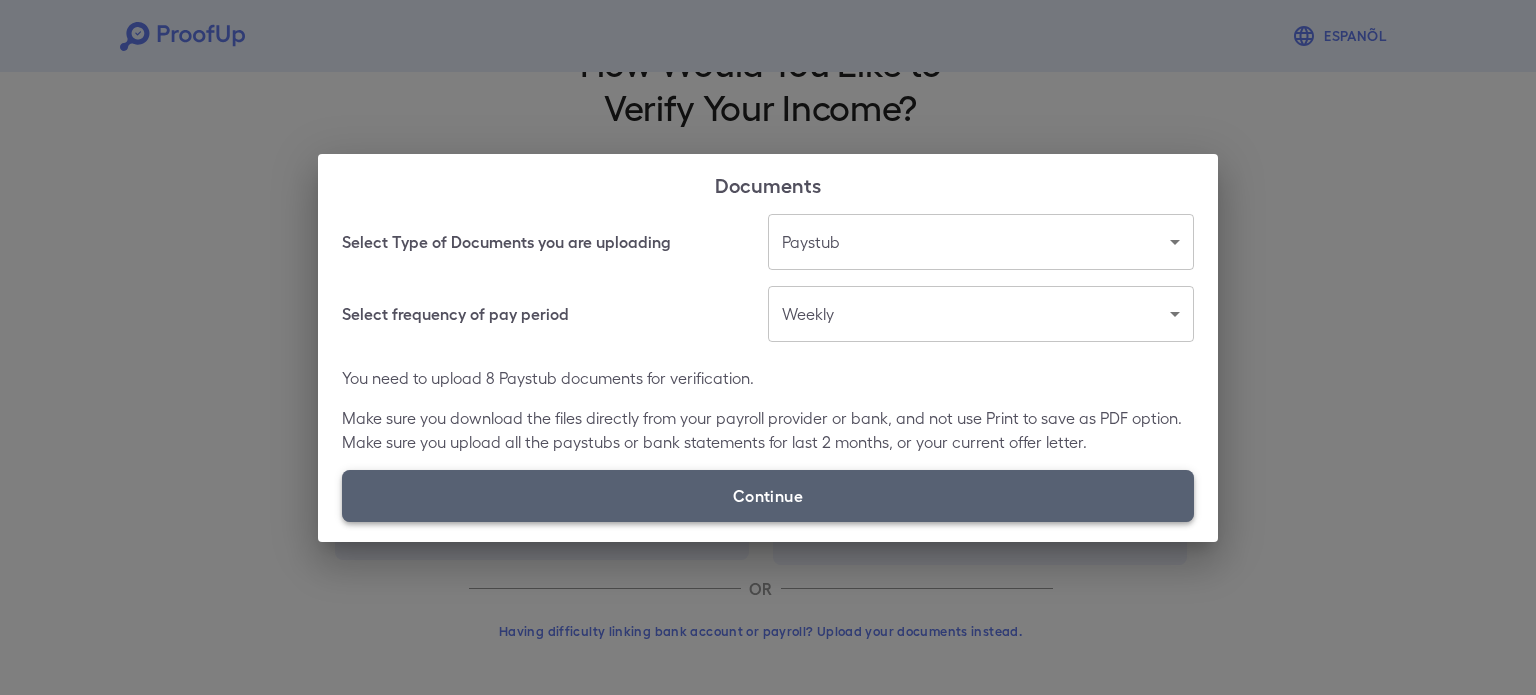 click on "Continue" at bounding box center [768, 496] 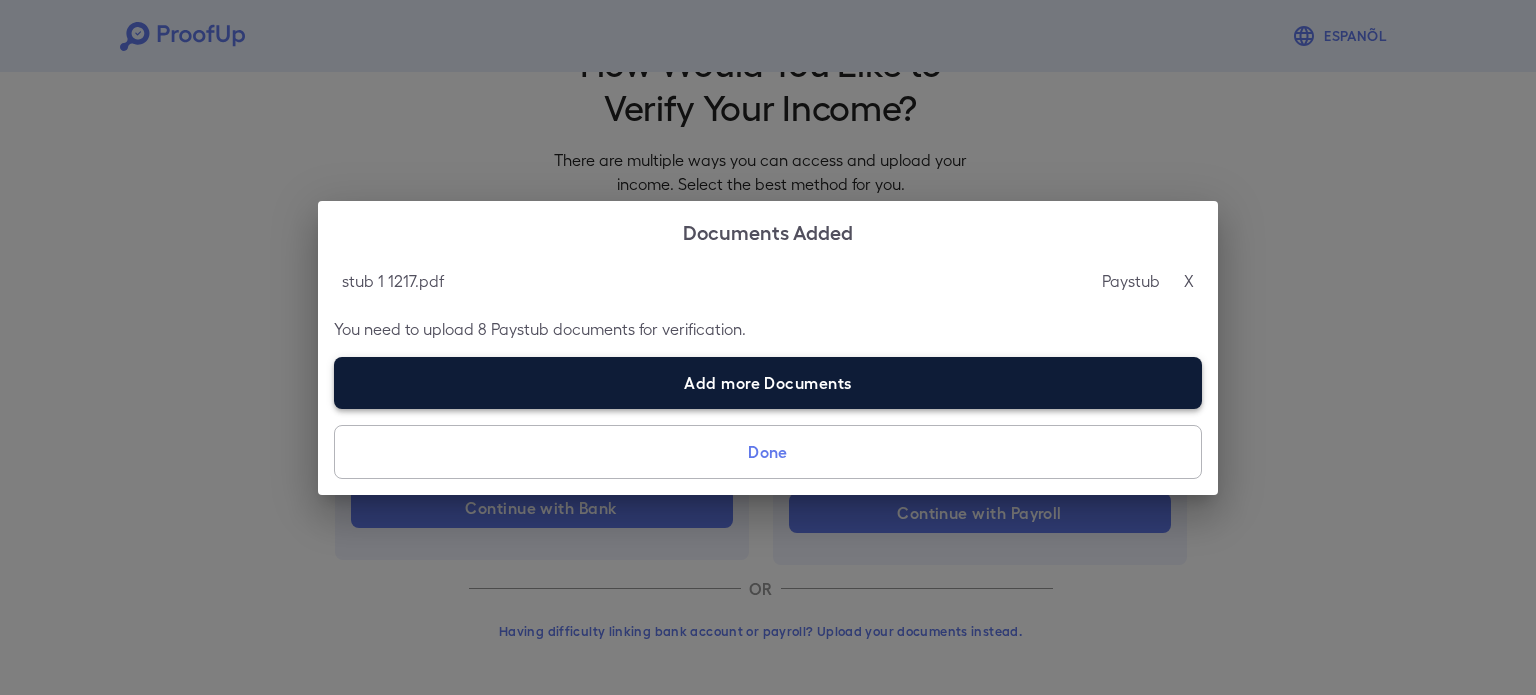 click on "Add more Documents" at bounding box center (768, 383) 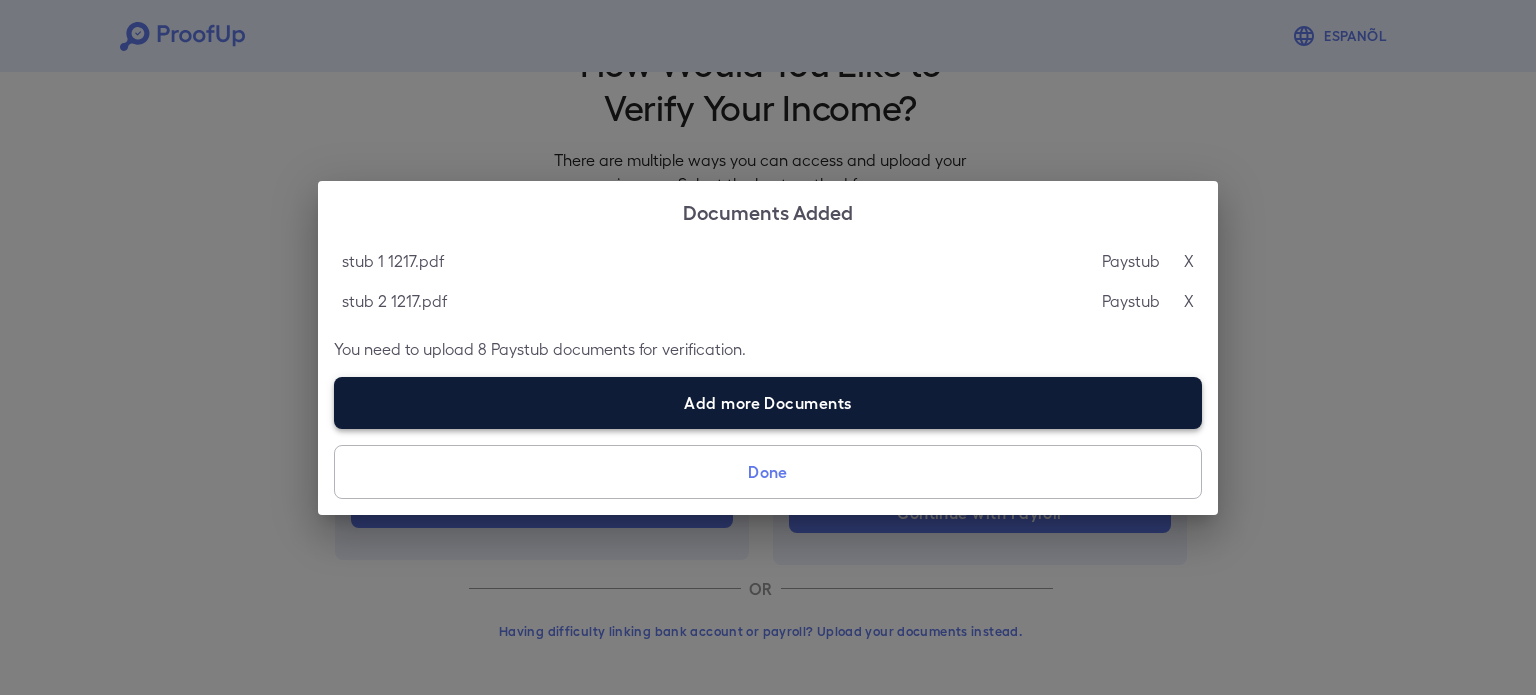 click on "Add more Documents" at bounding box center (768, 403) 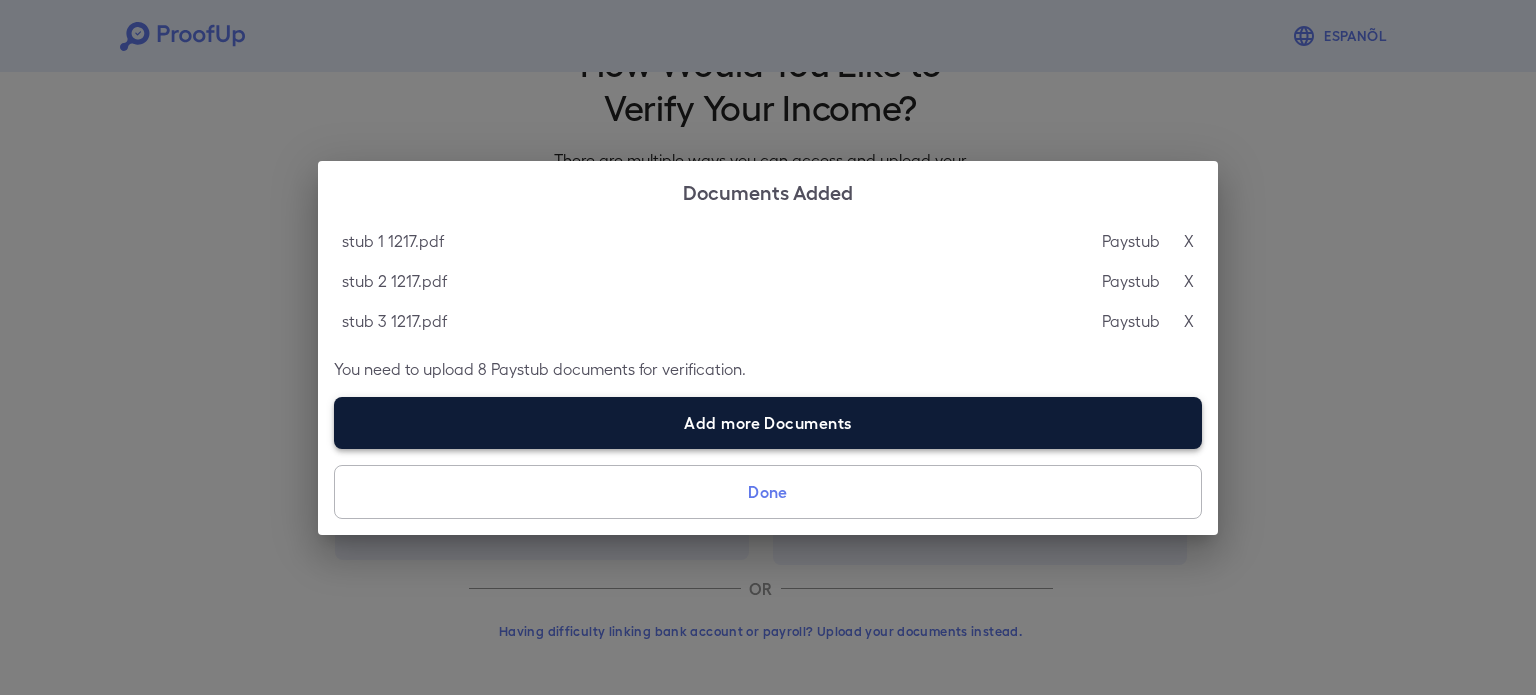 click on "Add more Documents" at bounding box center [768, 423] 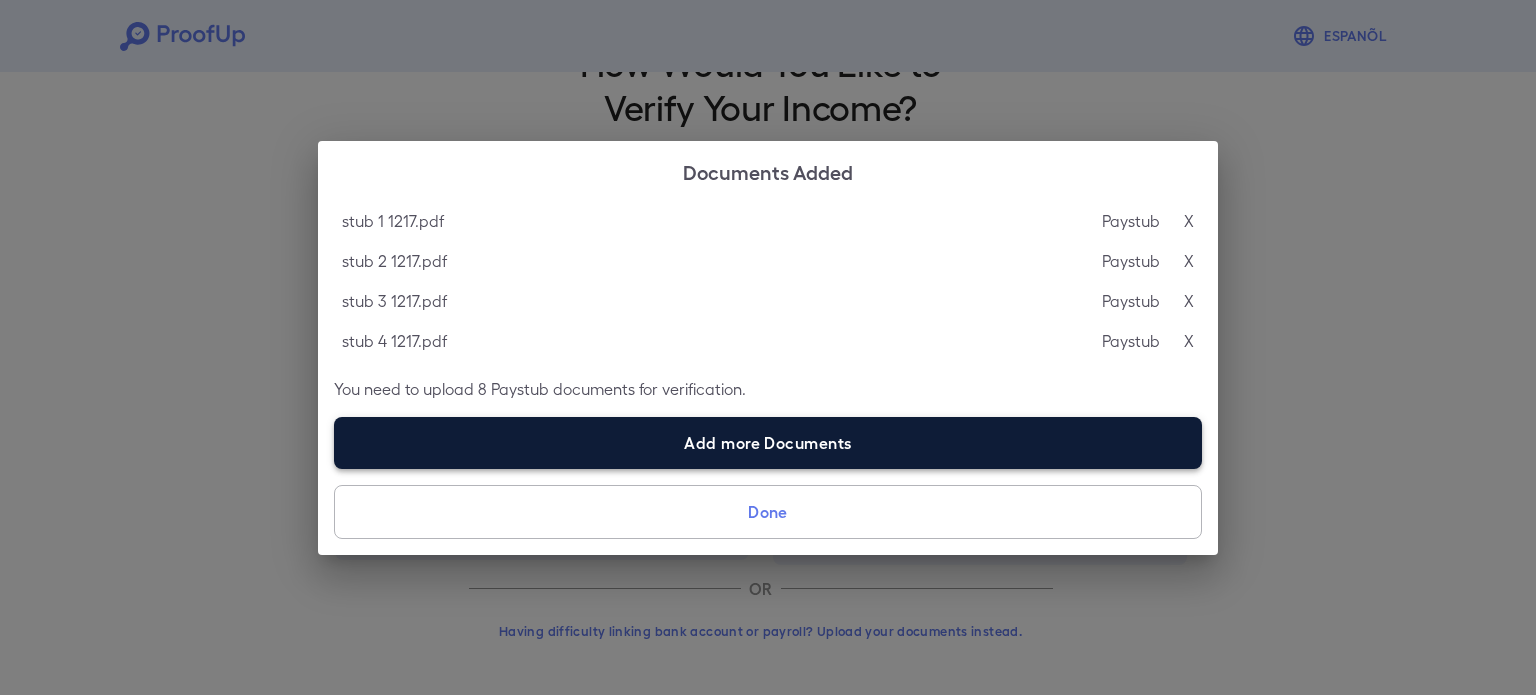 click on "Add more Documents" at bounding box center (768, 443) 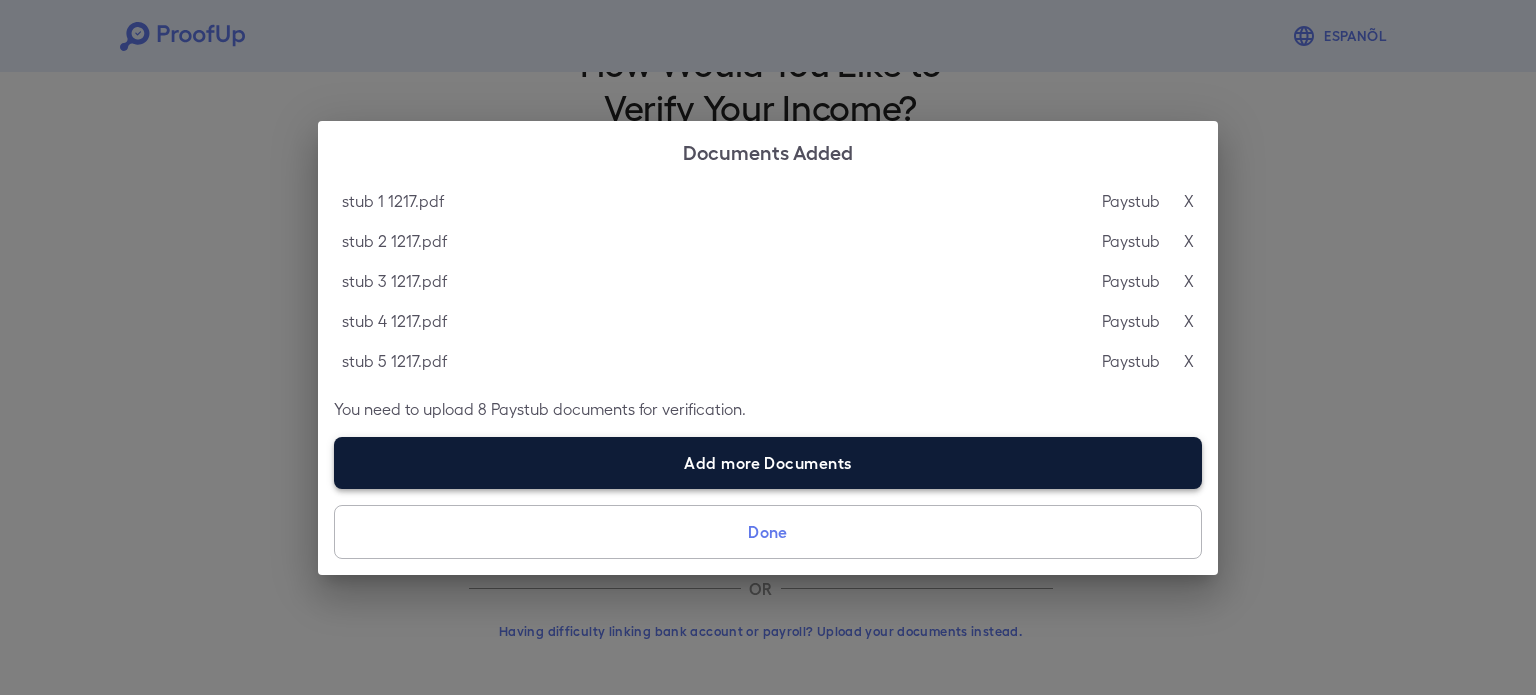 click on "Add more Documents" at bounding box center (768, 463) 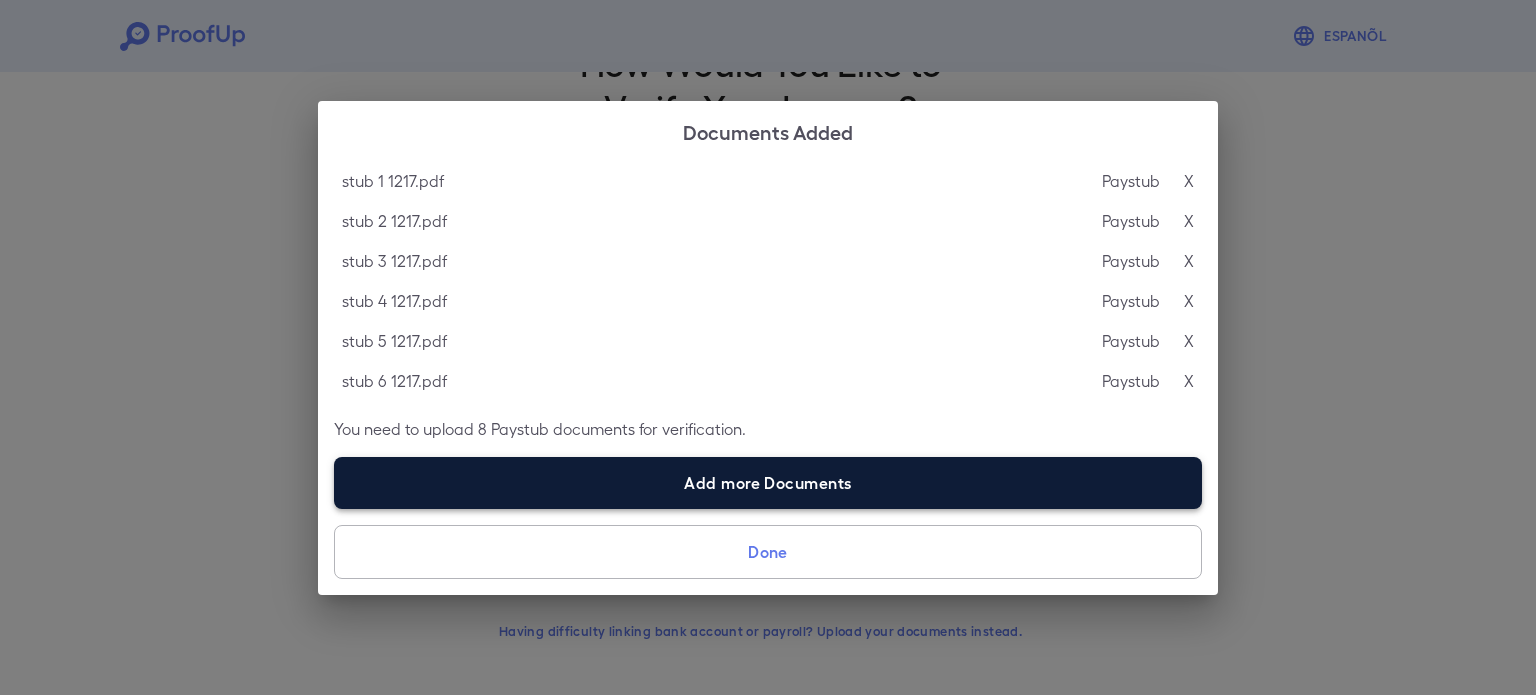 click on "Add more Documents" at bounding box center [768, 483] 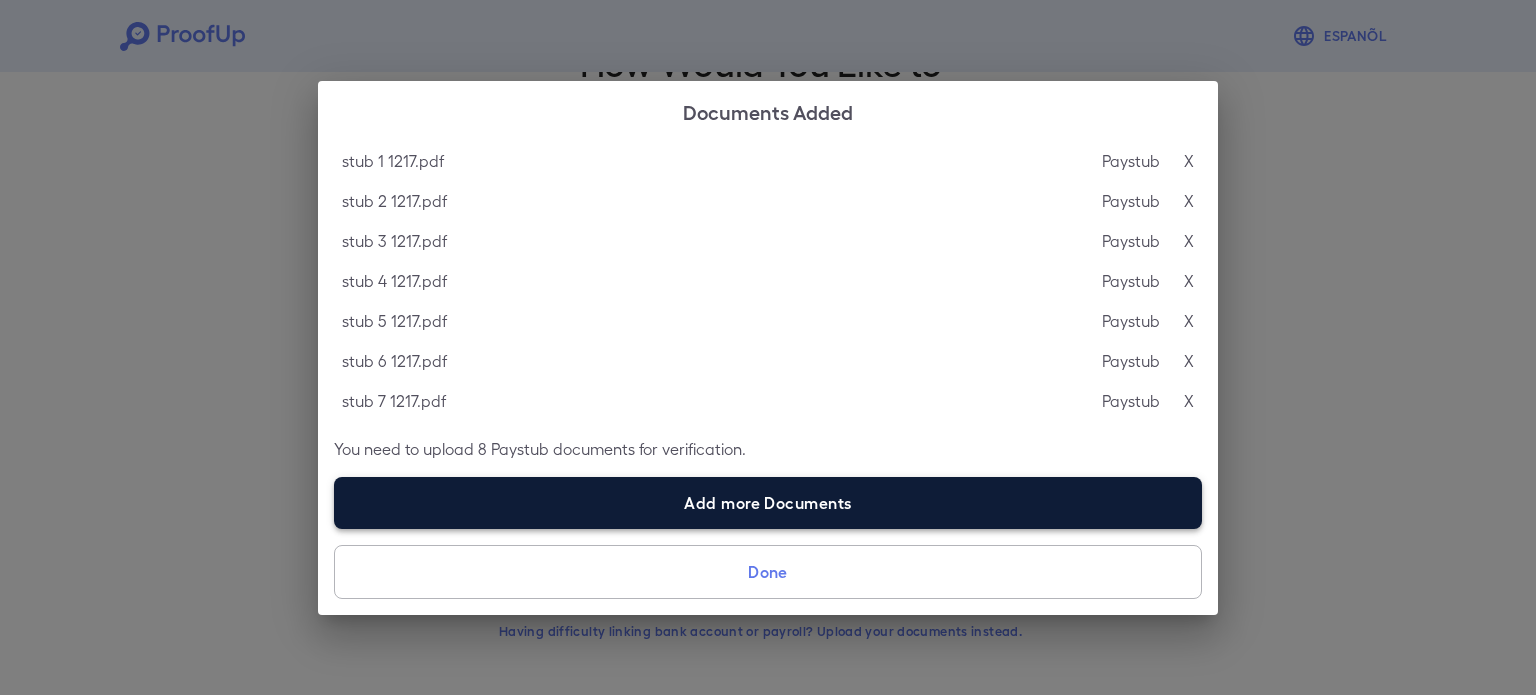 click on "Add more Documents" at bounding box center [768, 503] 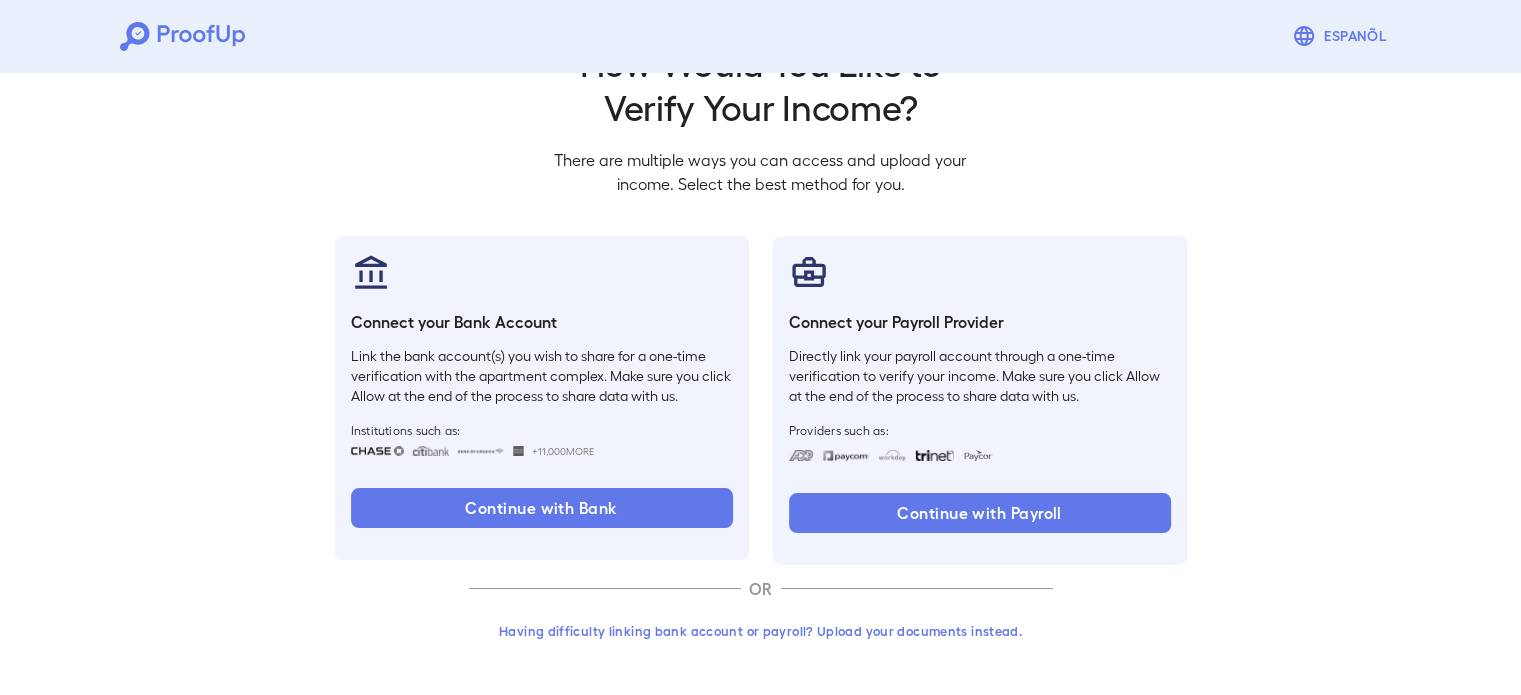 click on "Having difficulty linking bank account or payroll? Upload your documents instead." at bounding box center (761, 639) 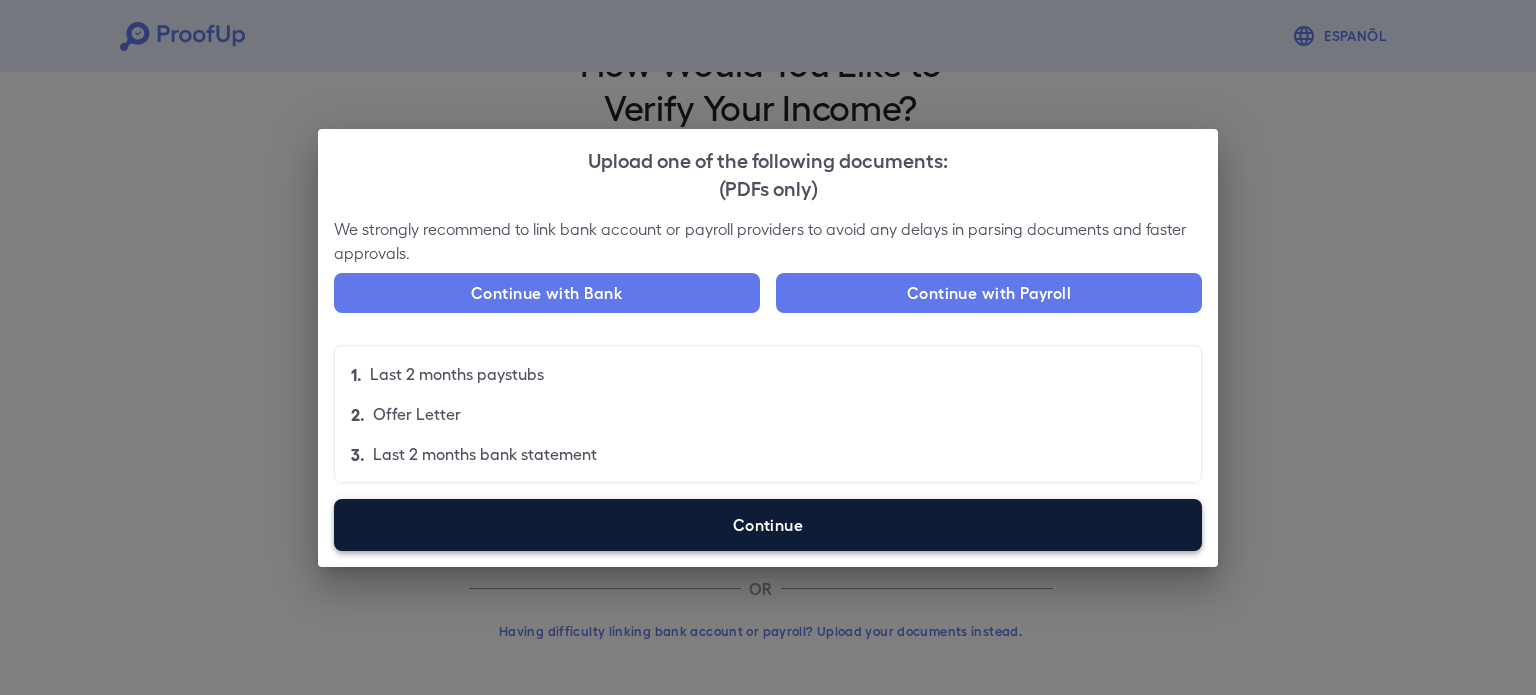 click on "Continue" at bounding box center (768, 525) 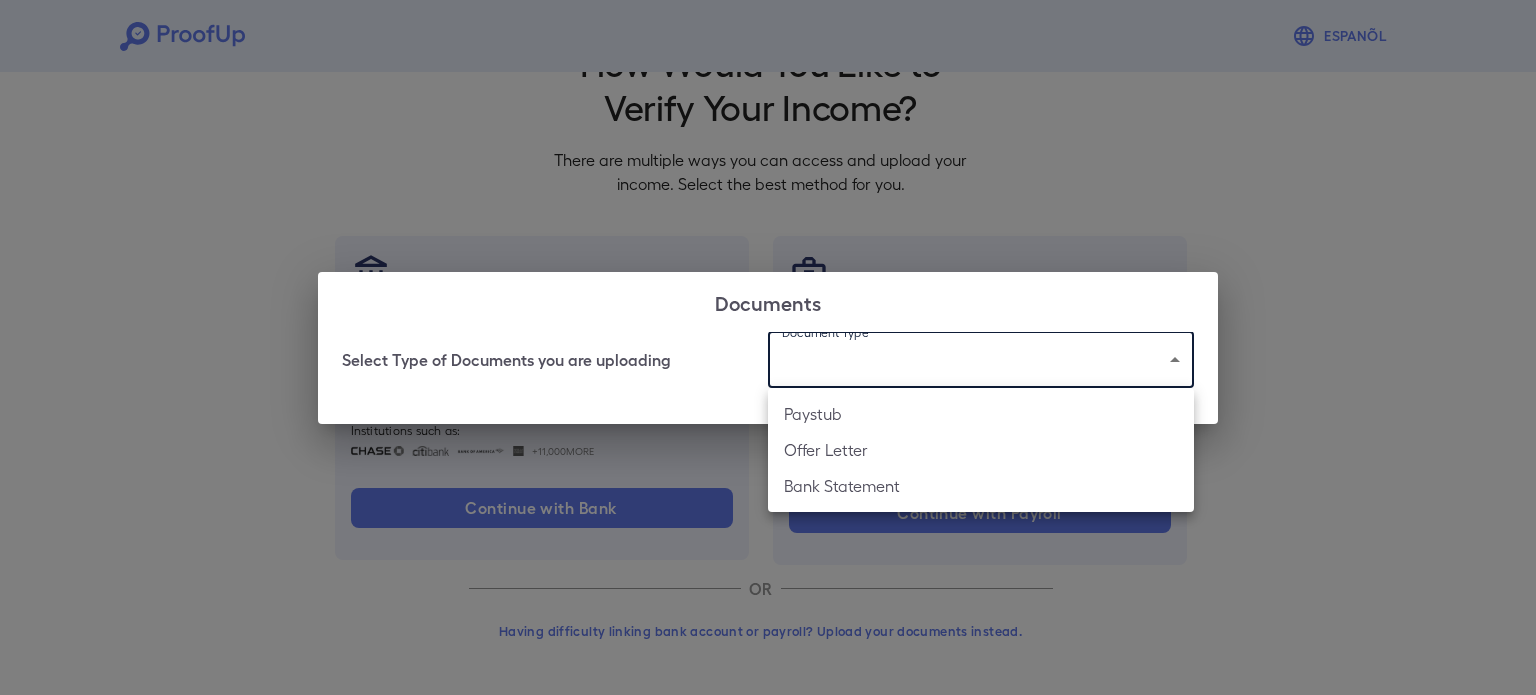 click on "Espanõl Go back How Would You Like to Verify Your Income? There are multiple ways you can access and upload your income. Select the best method for you. Connect your Bank Account Link the bank account(s) you wish to share for a one-time verification with the apartment complex. Make sure you click Allow at the end of the process to share data with us. Institutions such as: +11,000  More Continue with Bank Connect your Payroll Provider Directly link your payroll account through a one-time verification to verify your income. Make sure you click Allow at the end of the process to share data with us. Providers such as: Continue with Payroll OR Having difficulty linking bank account or payroll? Upload your documents instead. Documents Select Type of Documents you are uploading Document Type ​ ​ Paystub Offer Letter Bank Statement" at bounding box center (768, 314) 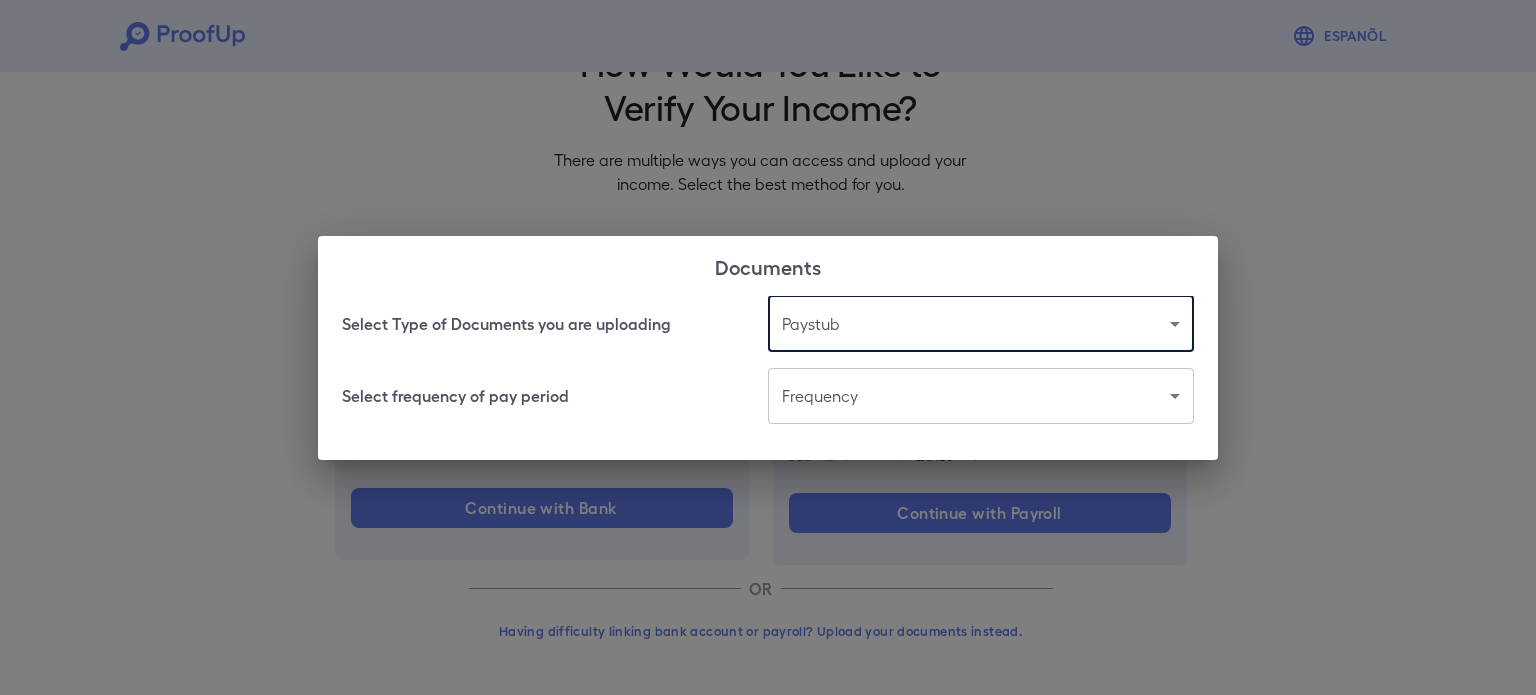 click on "Espanõl Go back How Would You Like to Verify Your Income? There are multiple ways you can access and upload your income. Select the best method for you. Connect your Bank Account Link the bank account(s) you wish to share for a one-time verification with the apartment complex. Make sure you click Allow at the end of the process to share data with us. Institutions such as: +11,000  More Continue with Bank Connect your Payroll Provider Directly link your payroll account through a one-time verification to verify your income. Make sure you click Allow at the end of the process to share data with us. Providers such as: Continue with Payroll OR Having difficulty linking bank account or payroll? Upload your documents instead. Documents Select Type of Documents you are uploading Paystub ******* ​ Select frequency of pay period Frequency ​ ​" at bounding box center (768, 314) 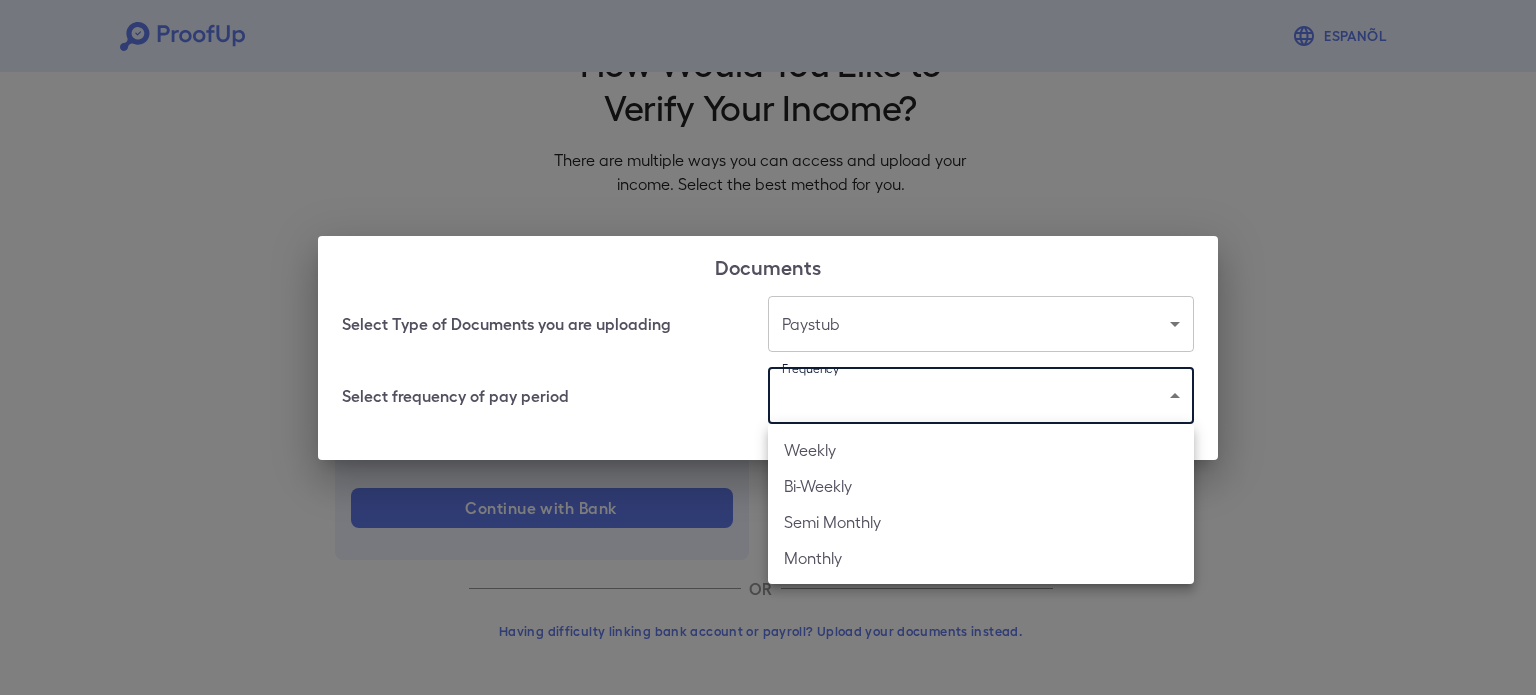 click on "Bi-Weekly" at bounding box center [981, 486] 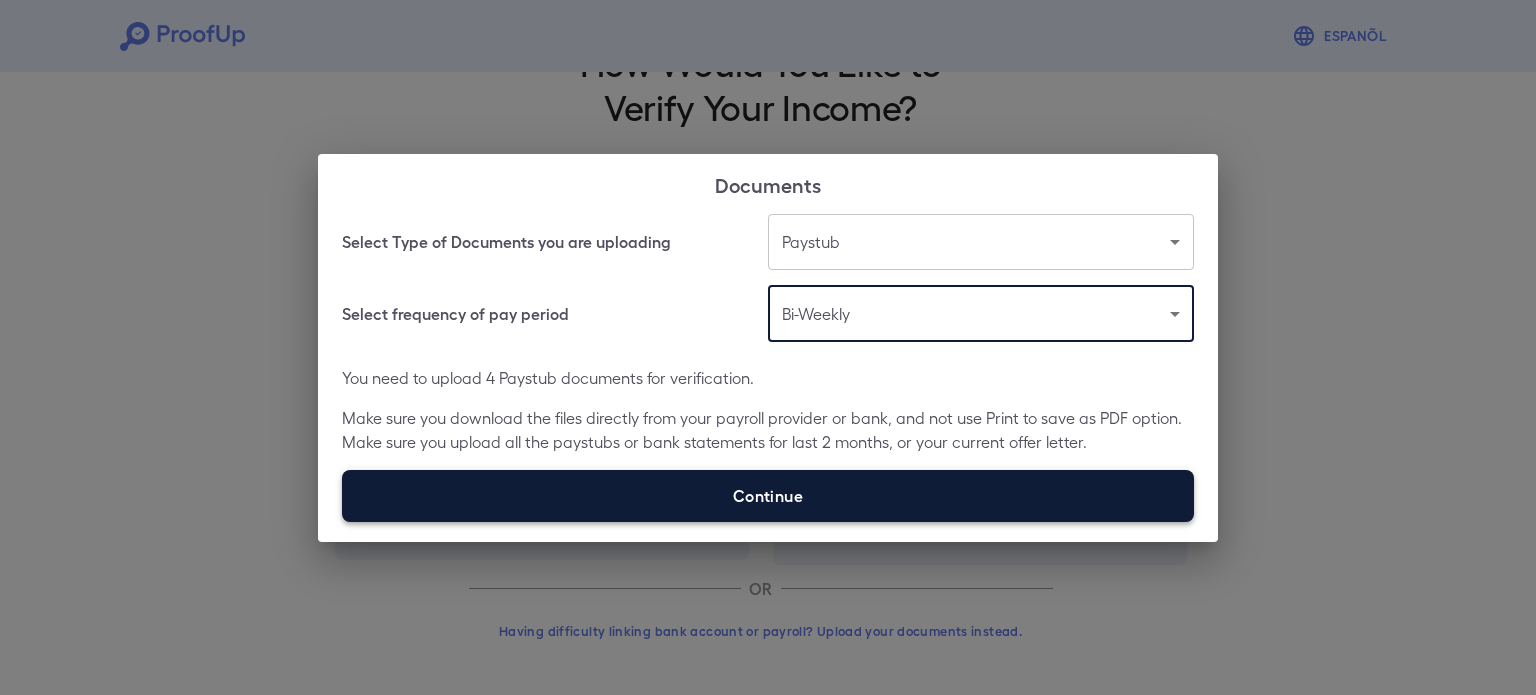 click on "Continue" at bounding box center (768, 496) 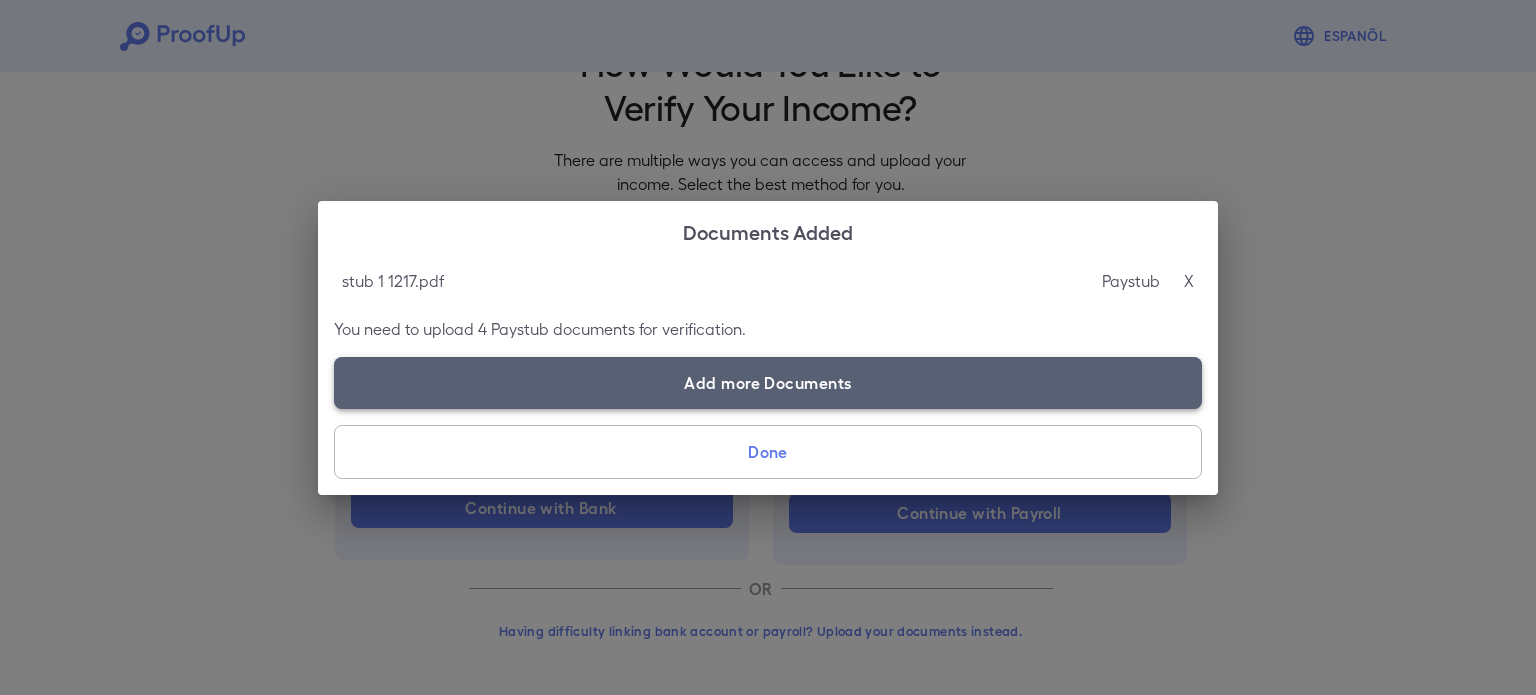 click on "Add more Documents" at bounding box center [768, 383] 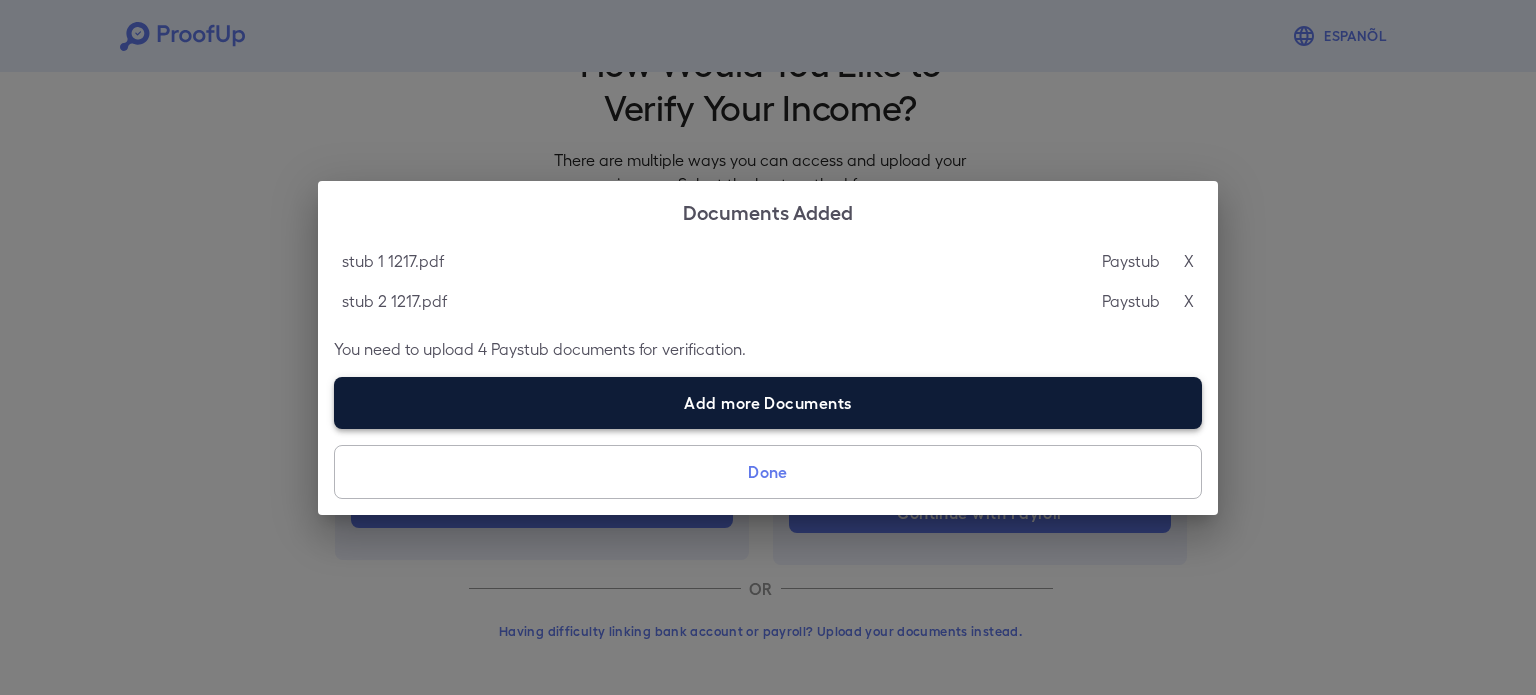 click on "Add more Documents" at bounding box center [768, 403] 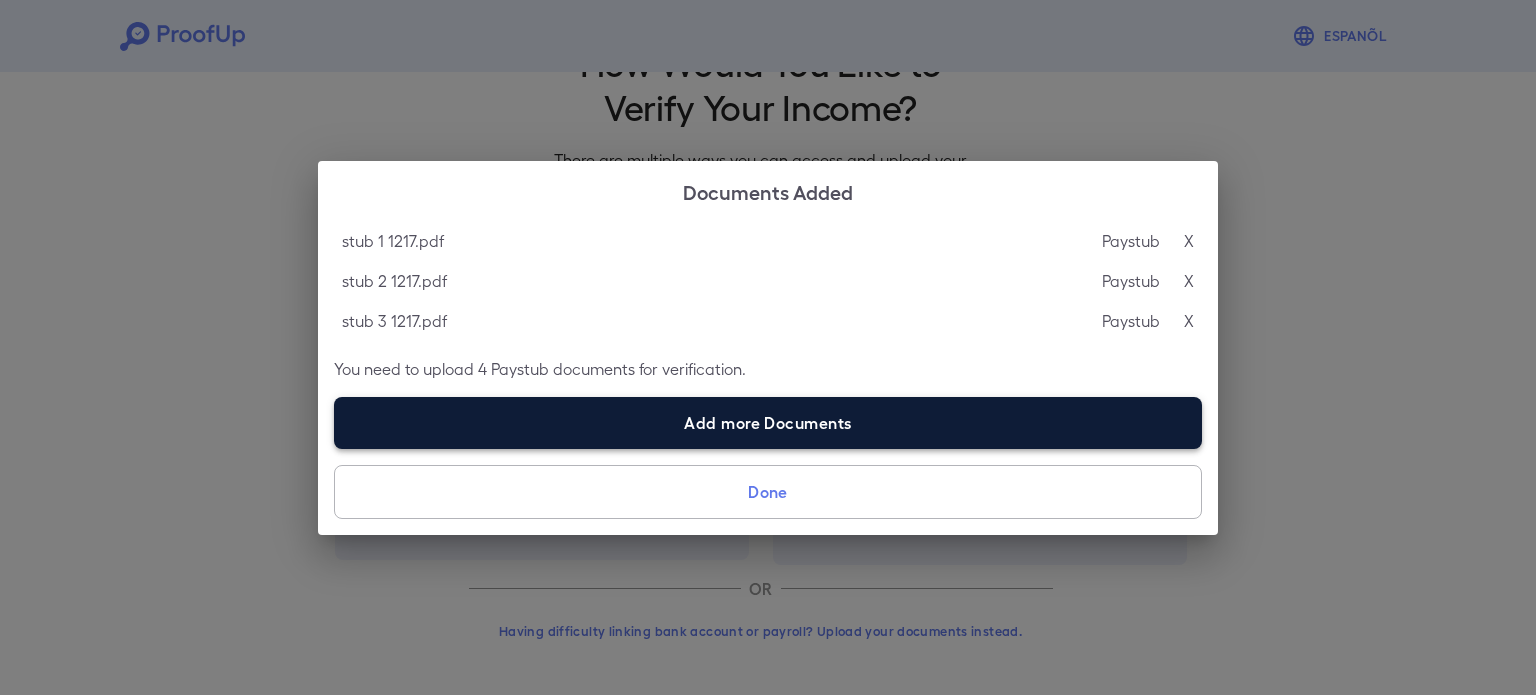 click on "Add more Documents" at bounding box center [768, 423] 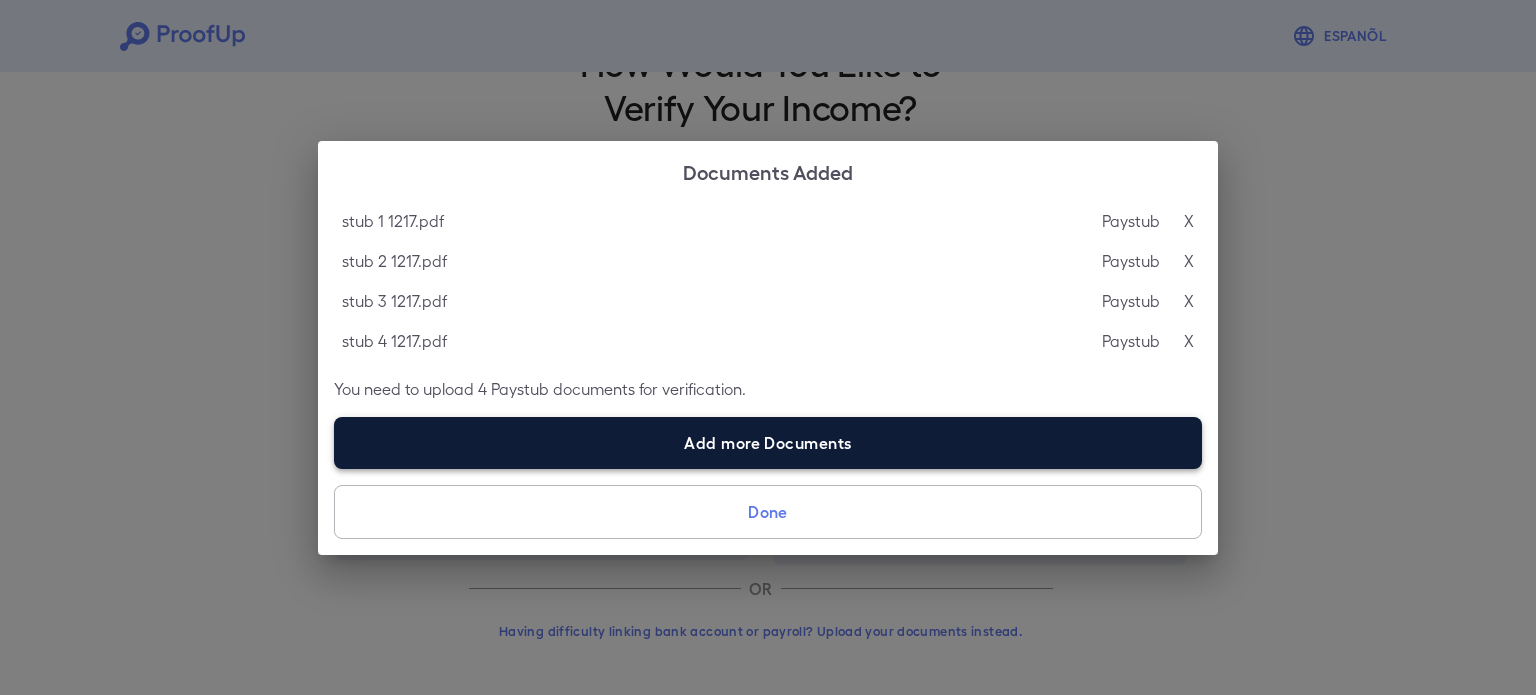 click on "Add more Documents" at bounding box center (768, 443) 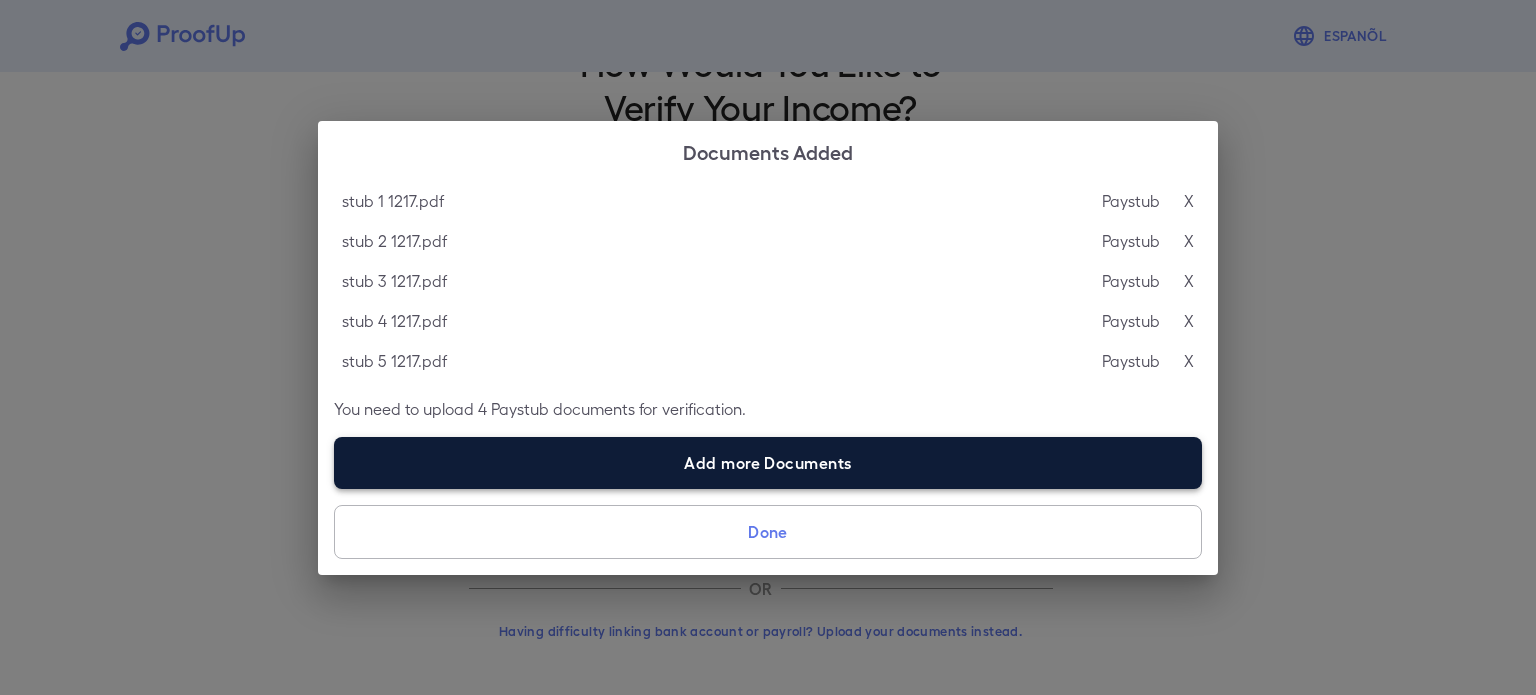 click on "Add more Documents" at bounding box center (768, 463) 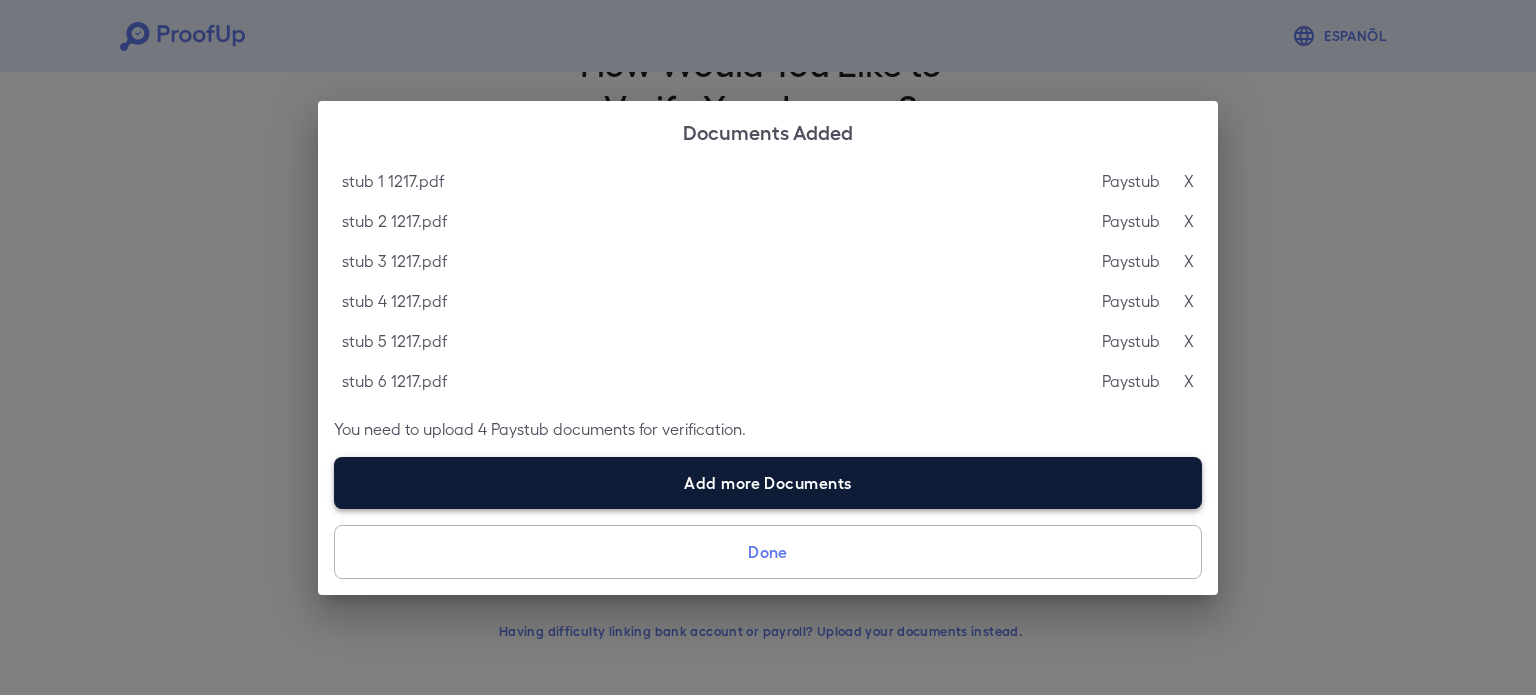 click on "Add more Documents" at bounding box center (768, 483) 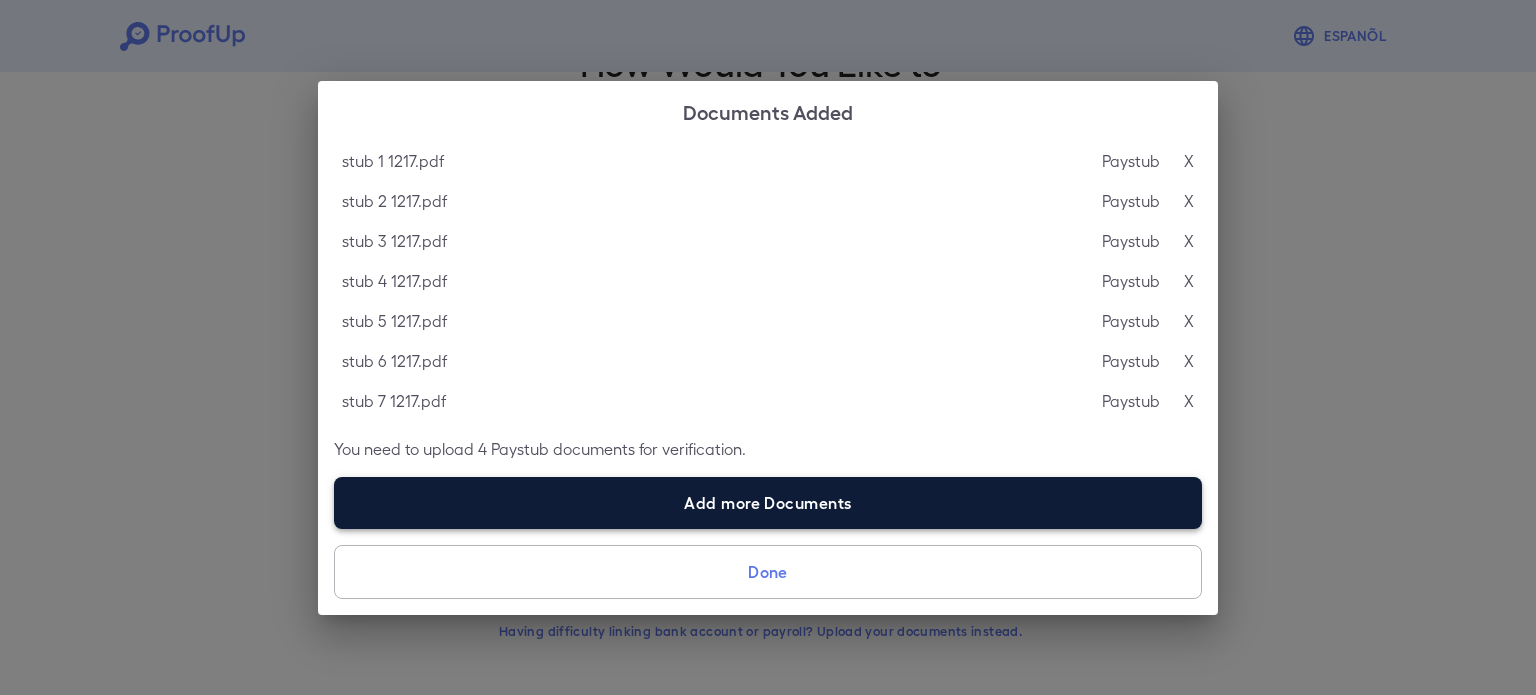 click on "Add more Documents" at bounding box center (768, 503) 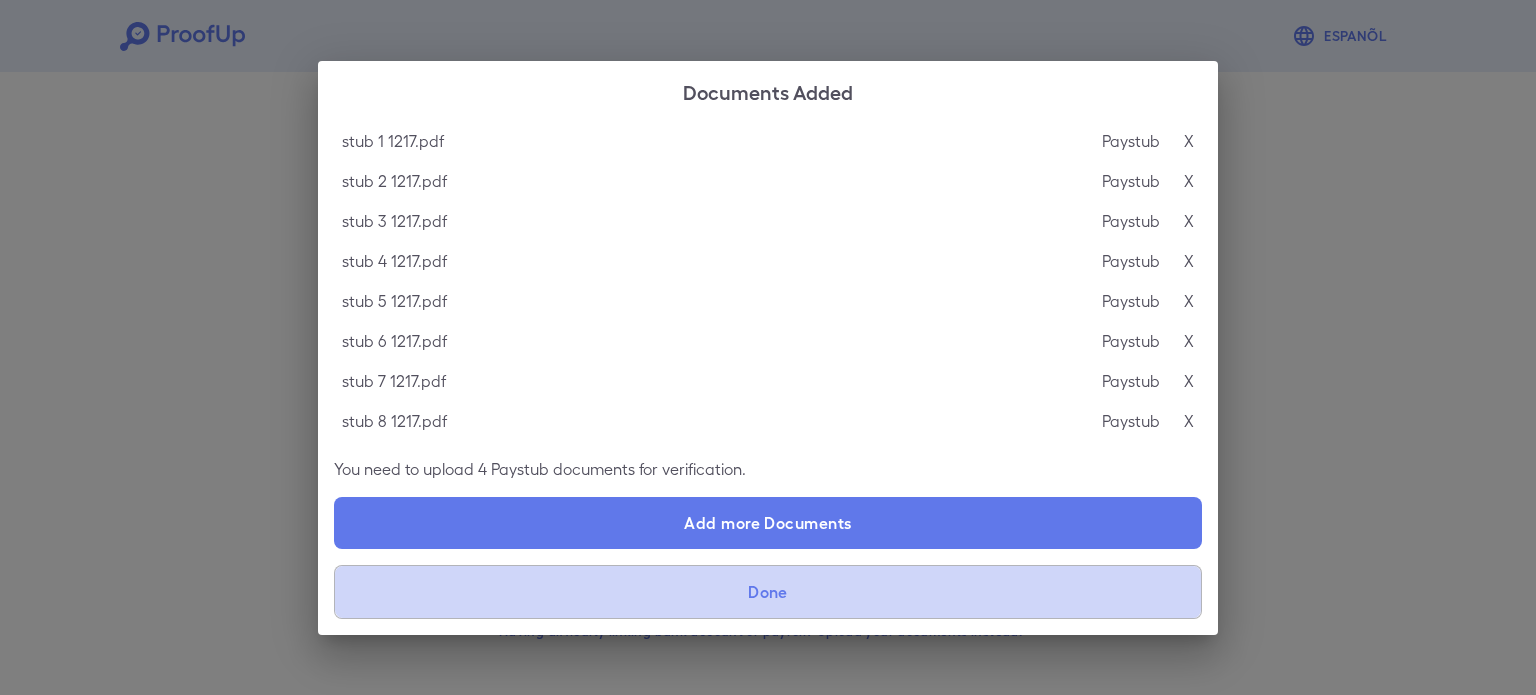 click on "Done" at bounding box center (768, 592) 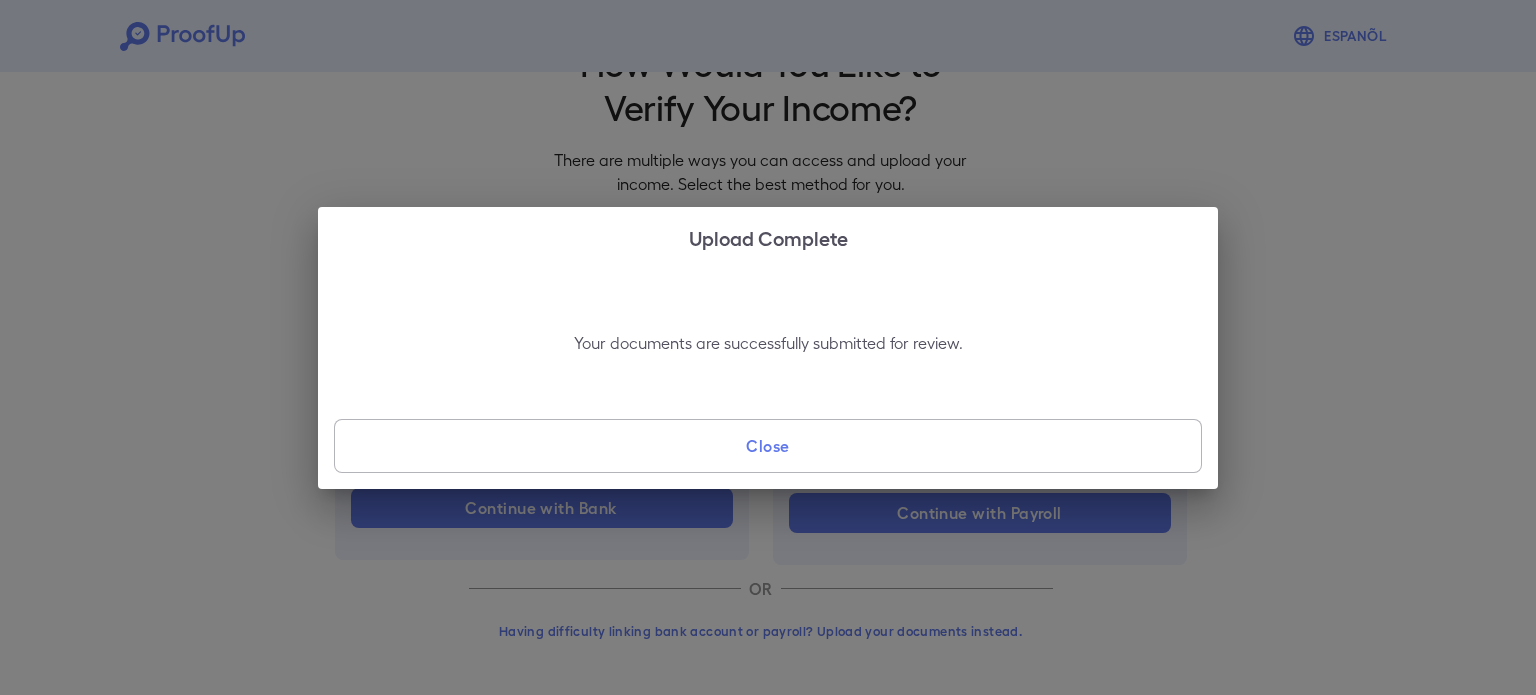 click on "Close" at bounding box center (768, 446) 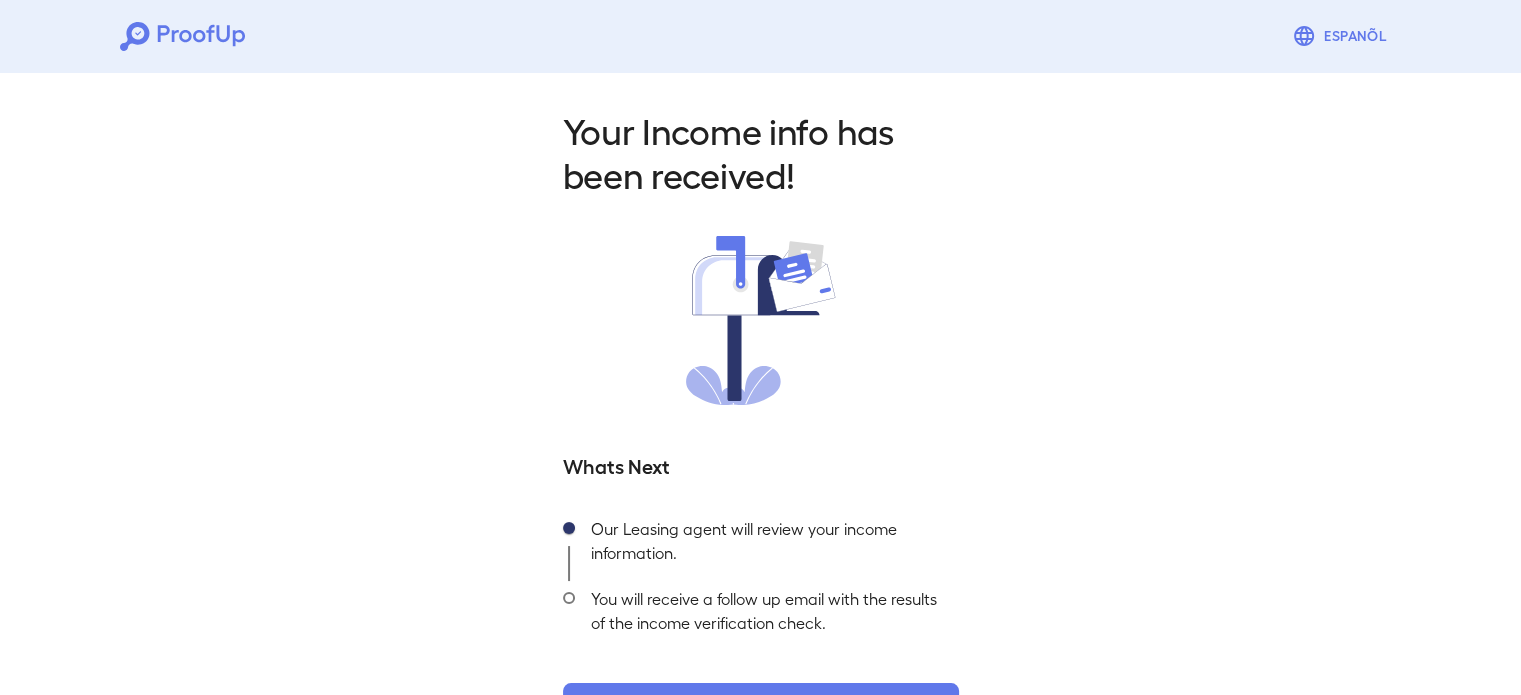 scroll, scrollTop: 71, scrollLeft: 0, axis: vertical 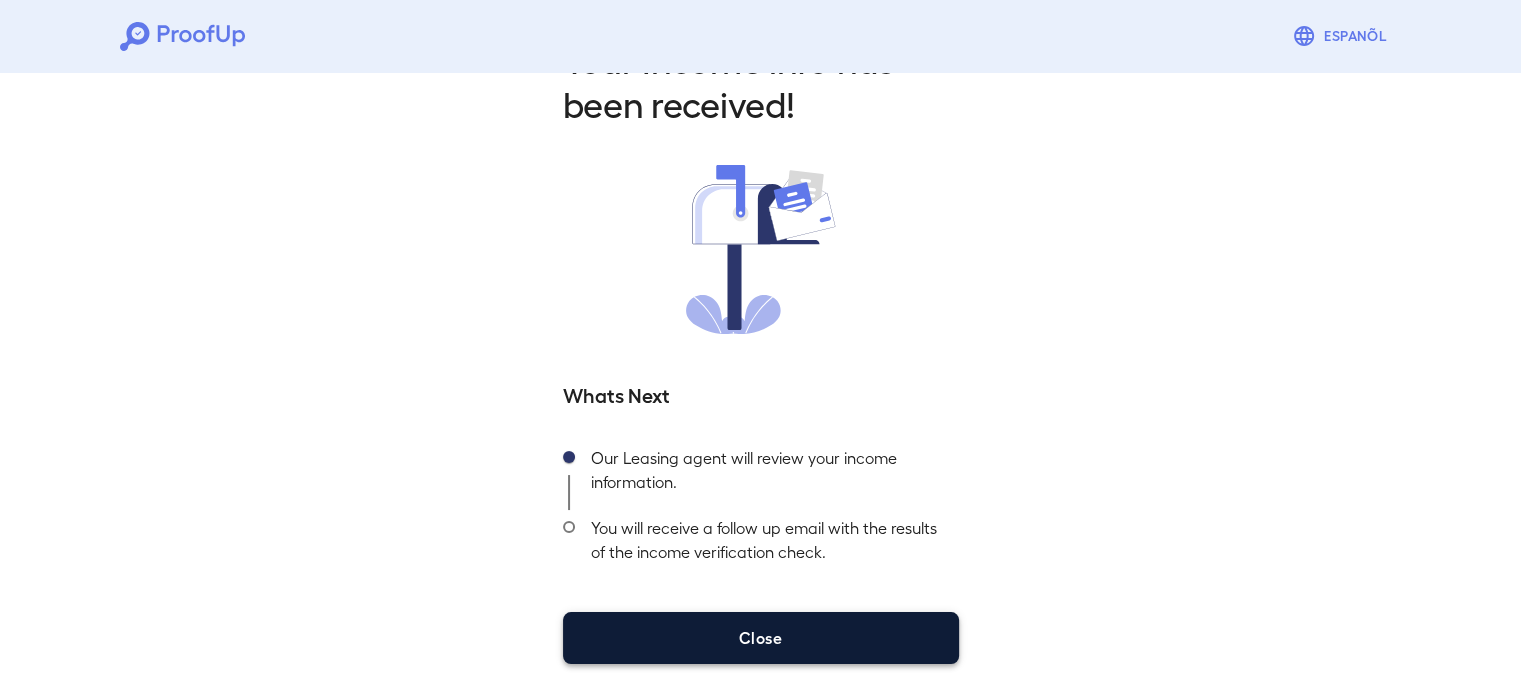 click on "Close" at bounding box center [761, 638] 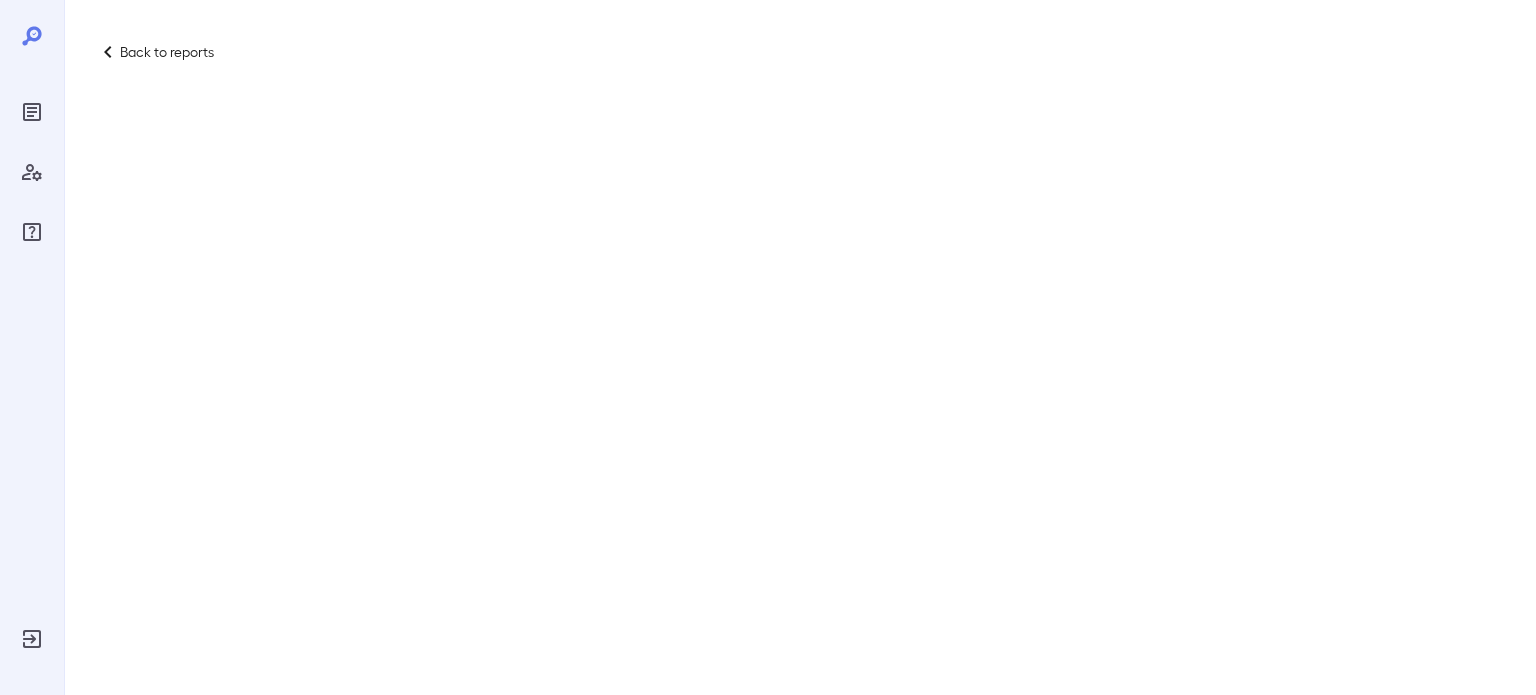 scroll, scrollTop: 0, scrollLeft: 0, axis: both 